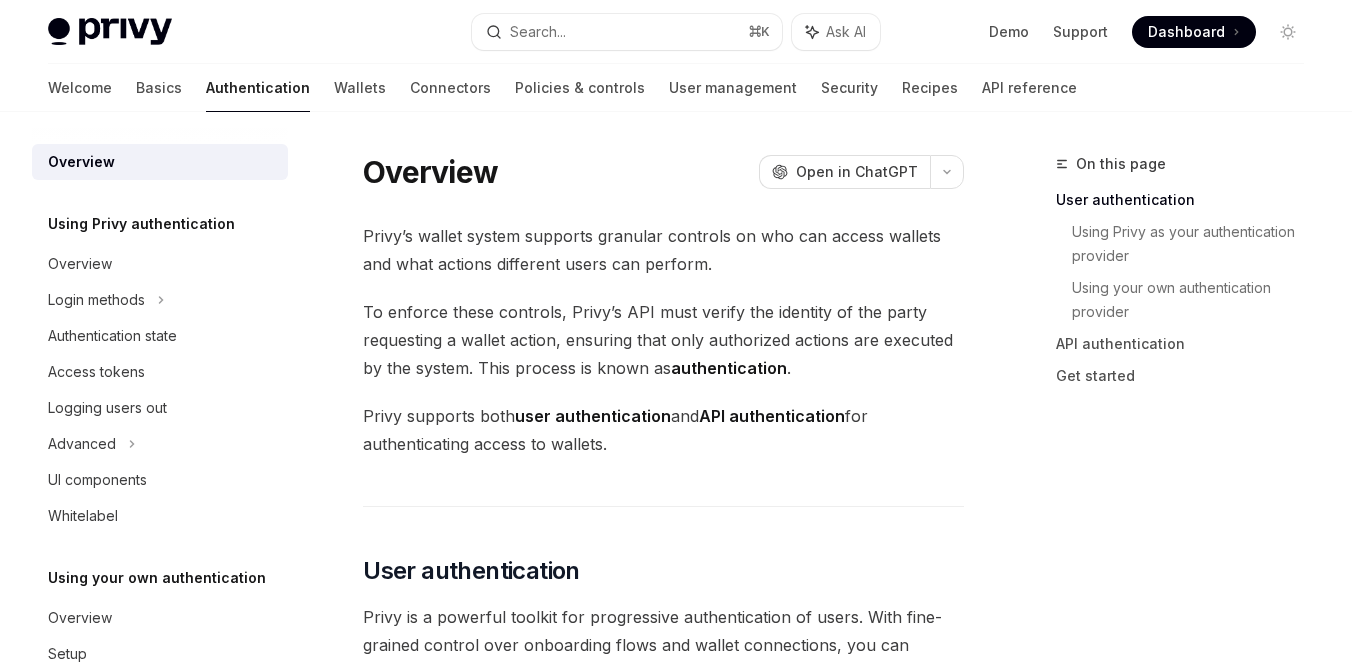 scroll, scrollTop: 0, scrollLeft: 0, axis: both 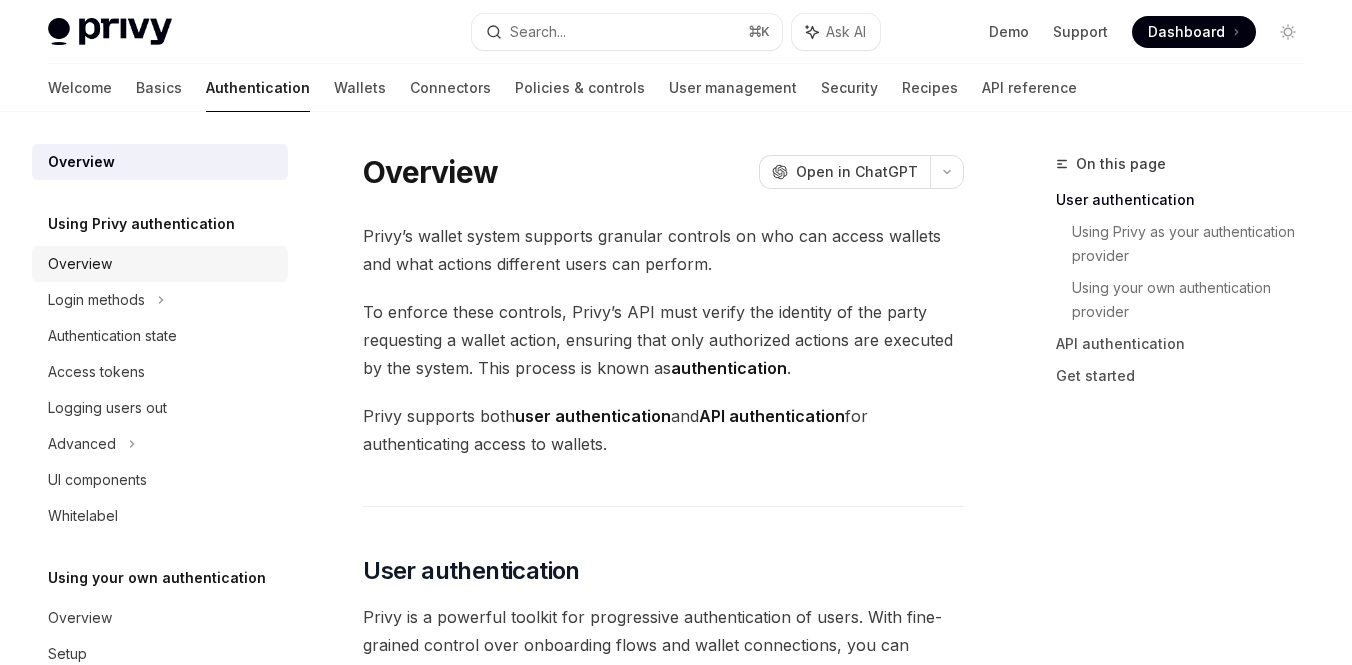 click on "Overview" at bounding box center (162, 264) 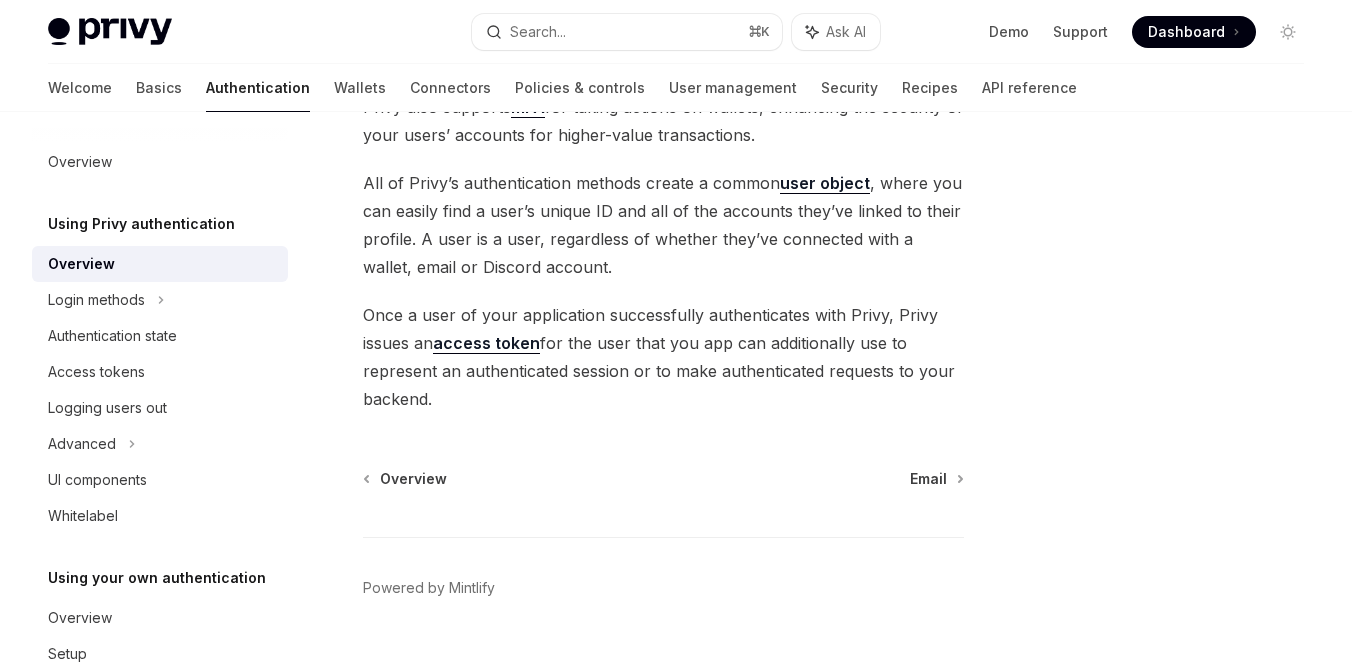 scroll, scrollTop: 632, scrollLeft: 0, axis: vertical 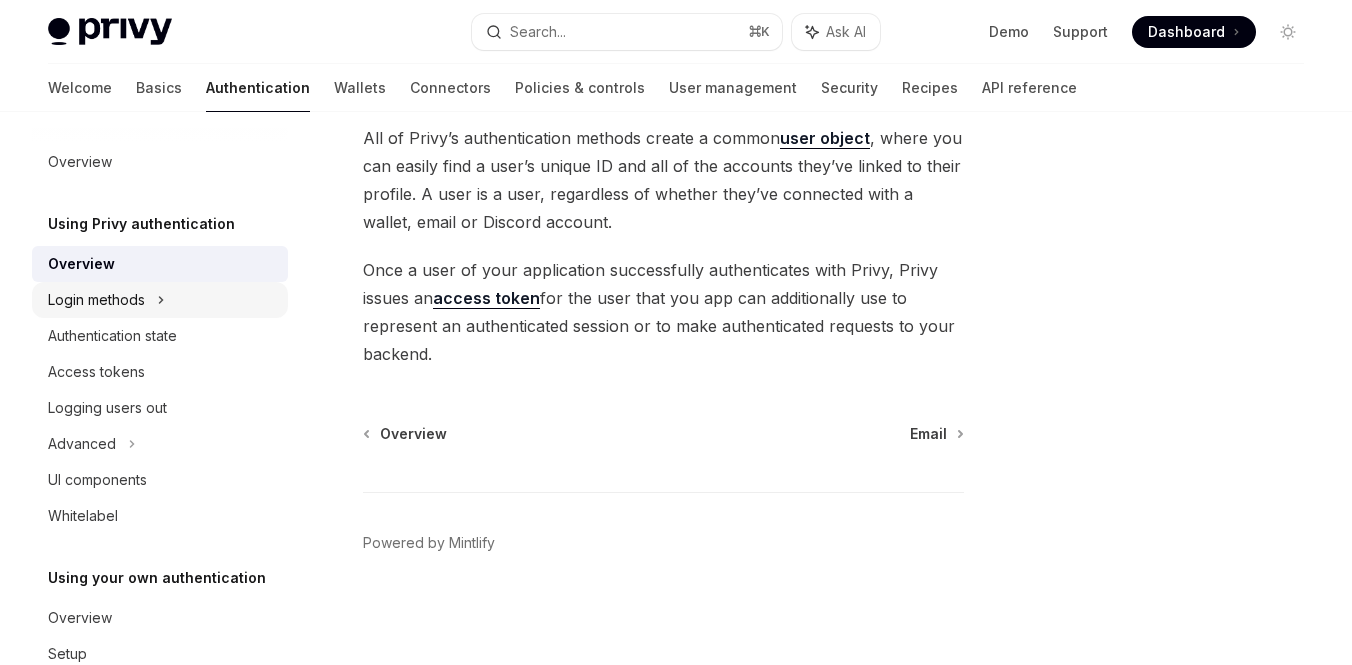 click on "Login methods" at bounding box center [160, 300] 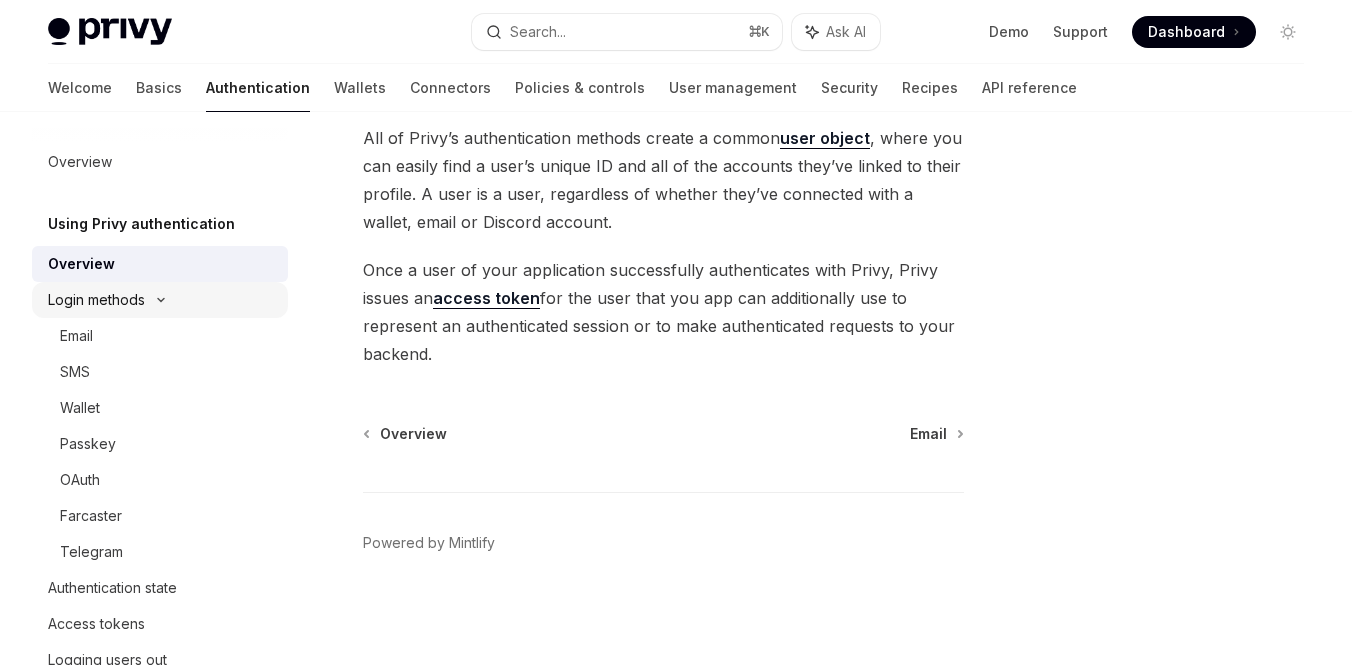 scroll, scrollTop: 0, scrollLeft: 0, axis: both 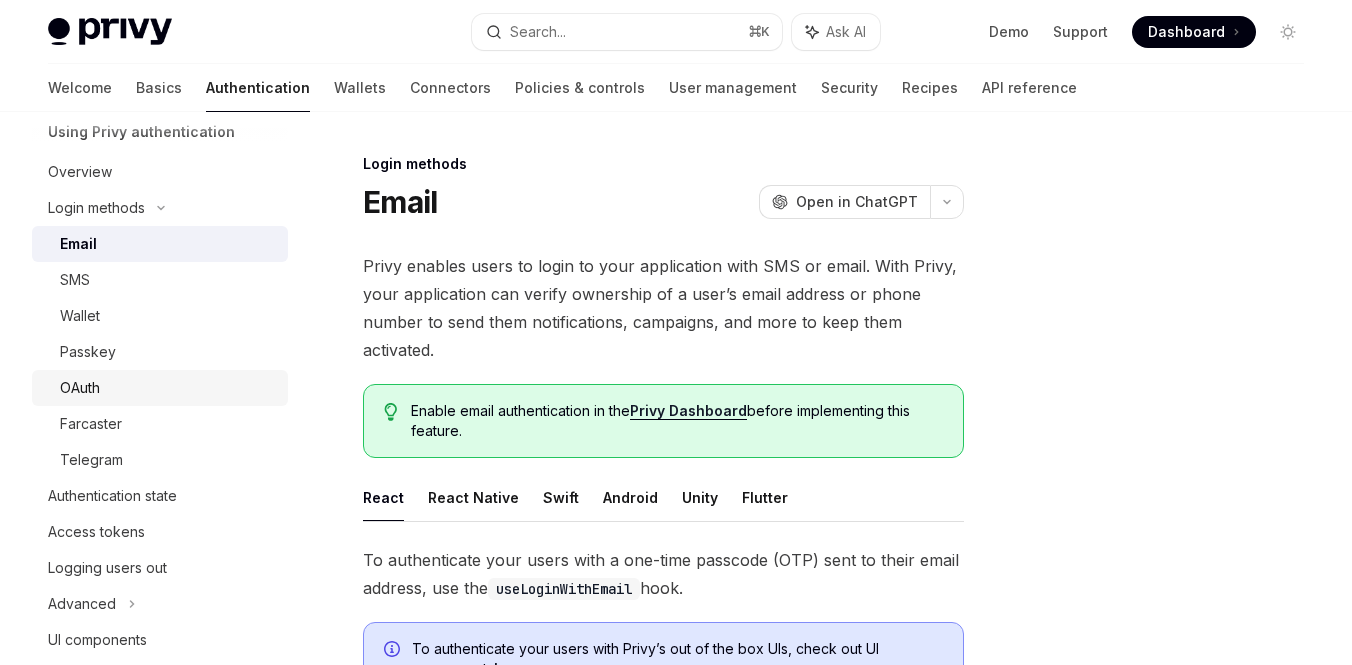 click on "OAuth" at bounding box center (160, 388) 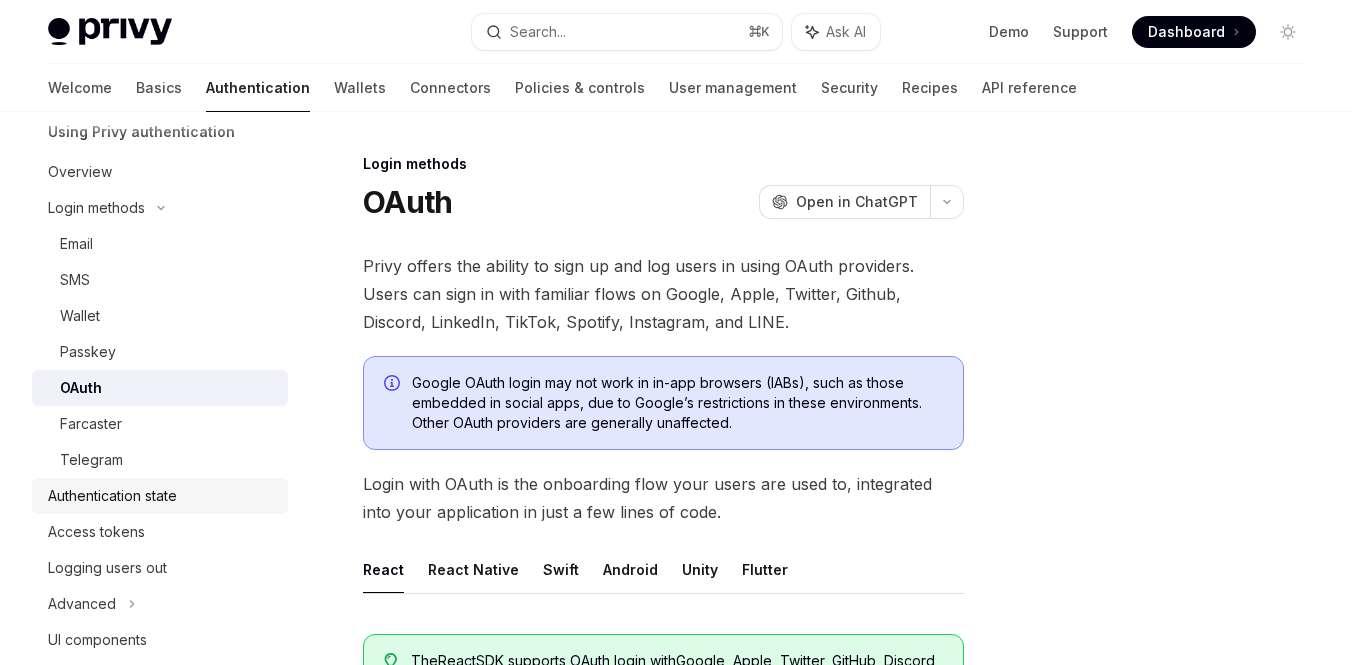 scroll, scrollTop: 129, scrollLeft: 0, axis: vertical 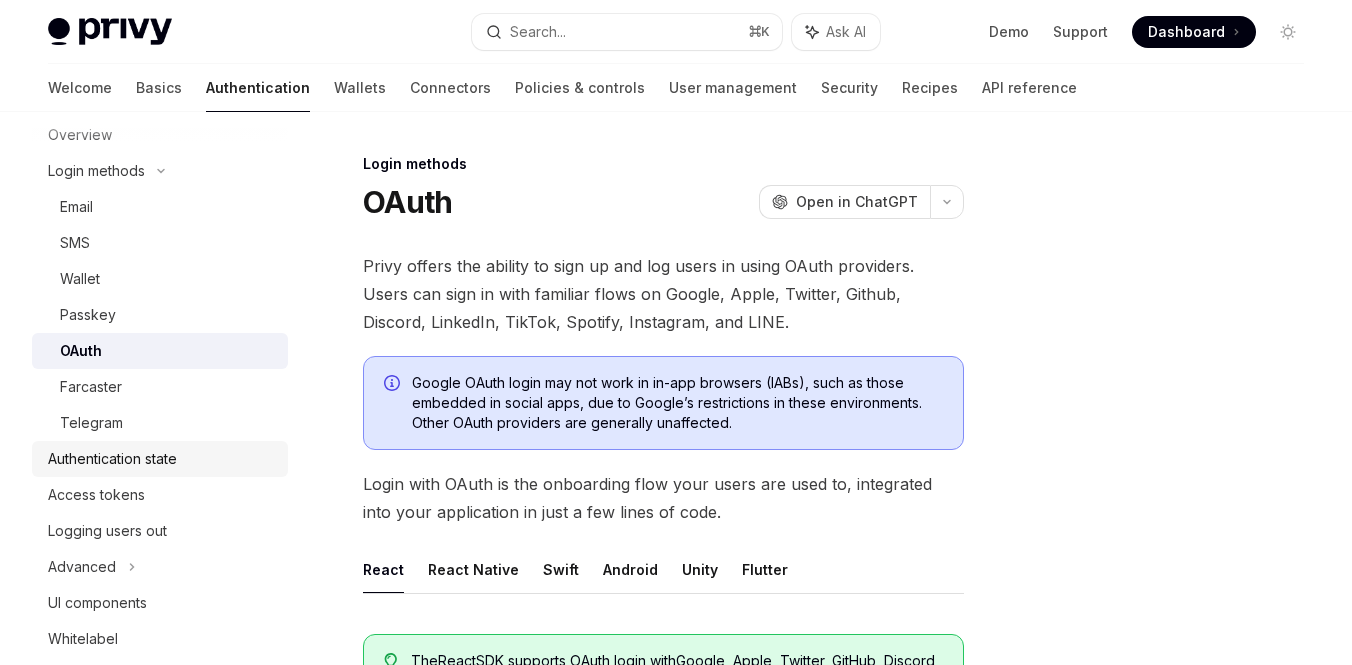 click on "Authentication state" at bounding box center (112, 459) 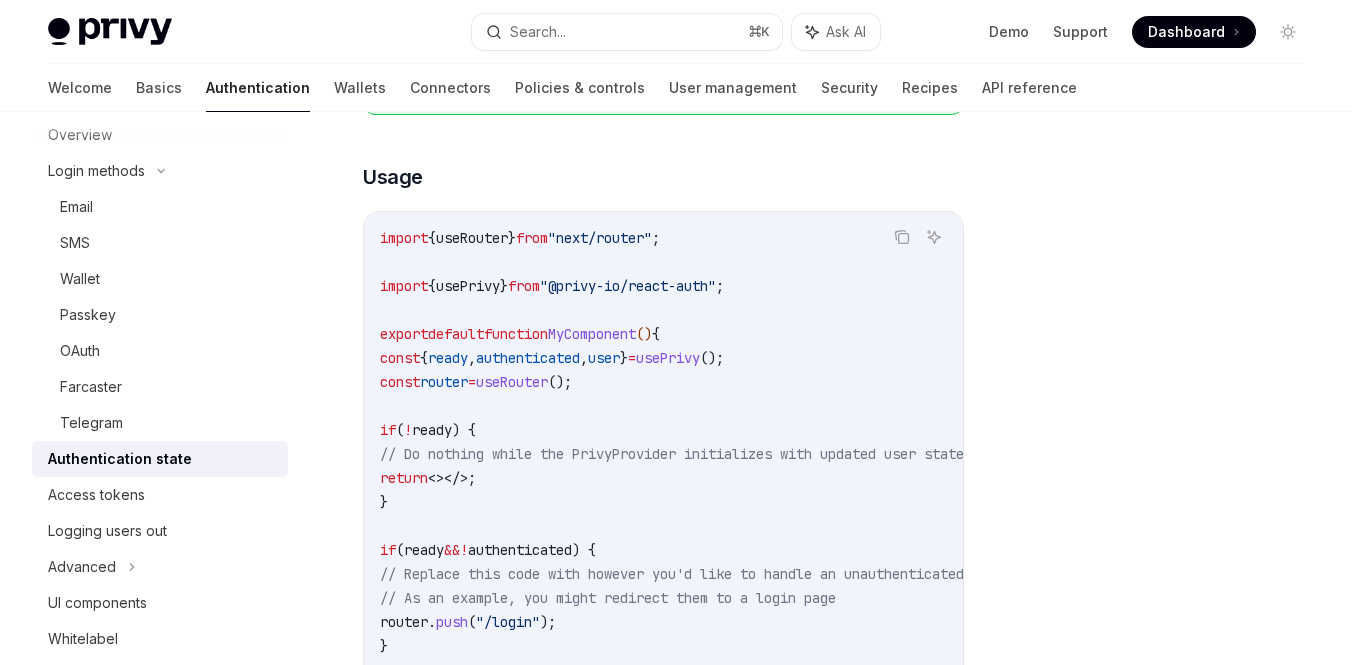 scroll, scrollTop: 575, scrollLeft: 0, axis: vertical 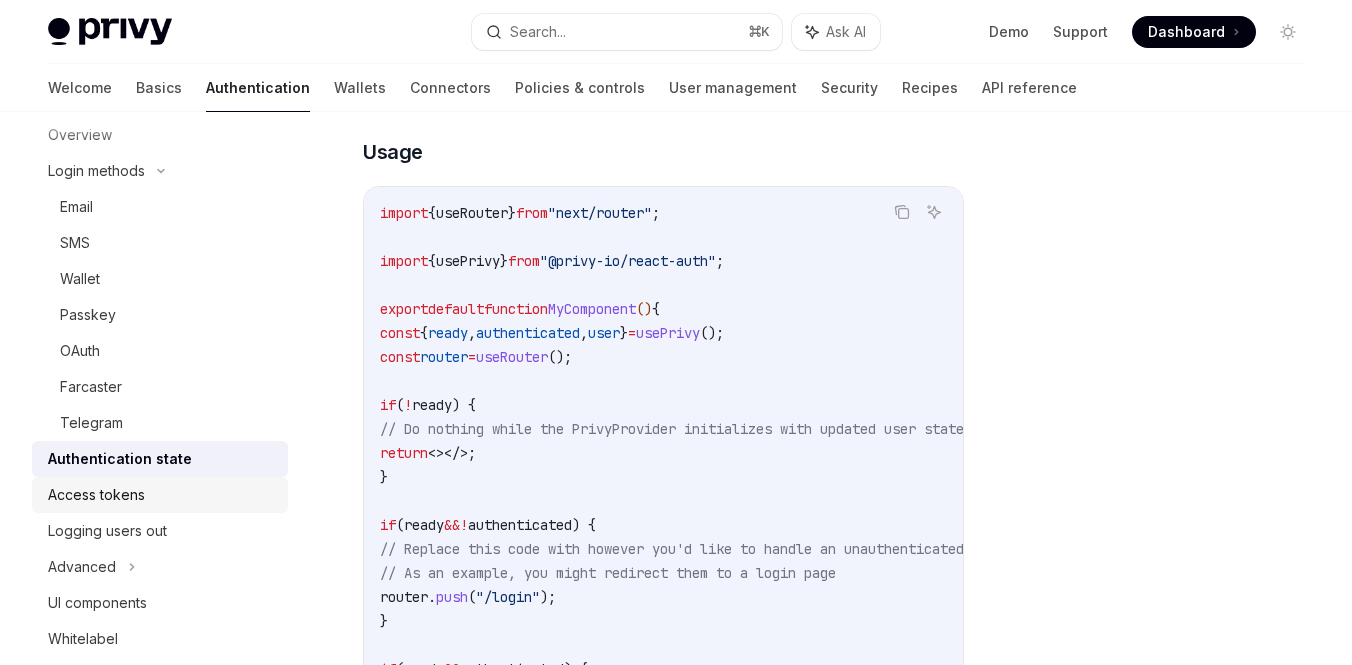 click on "Access tokens" at bounding box center (96, 495) 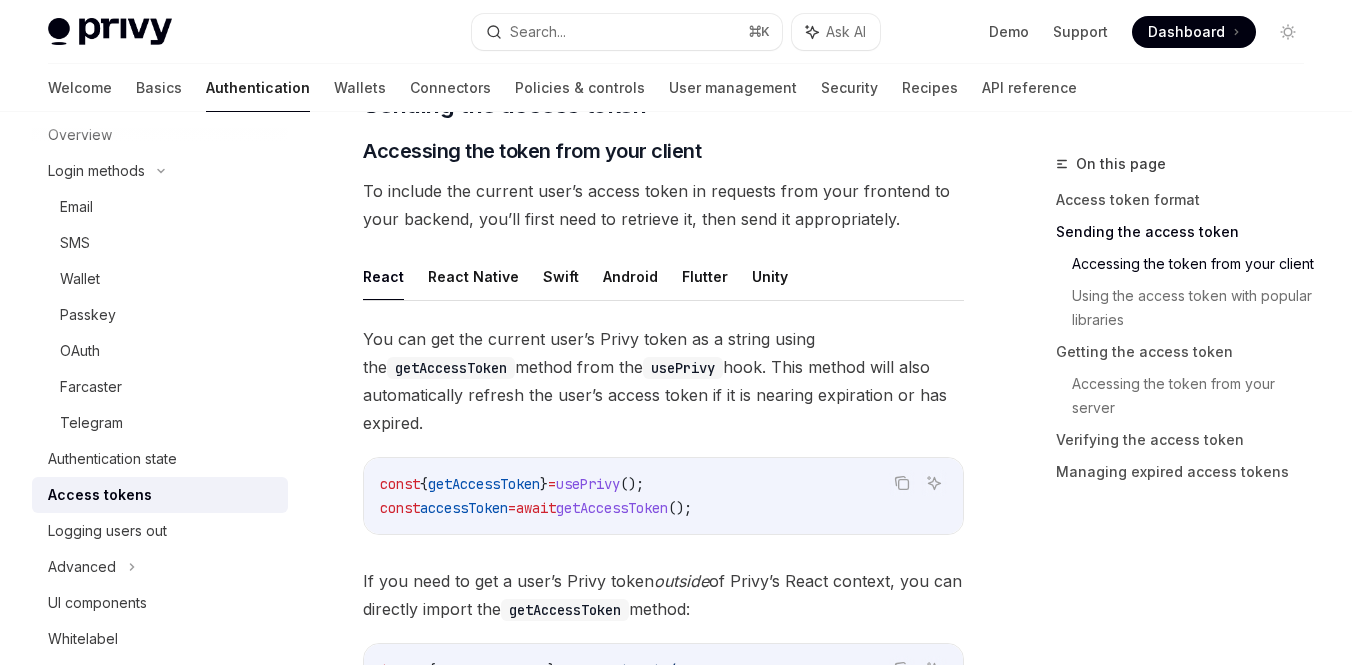 scroll, scrollTop: 824, scrollLeft: 0, axis: vertical 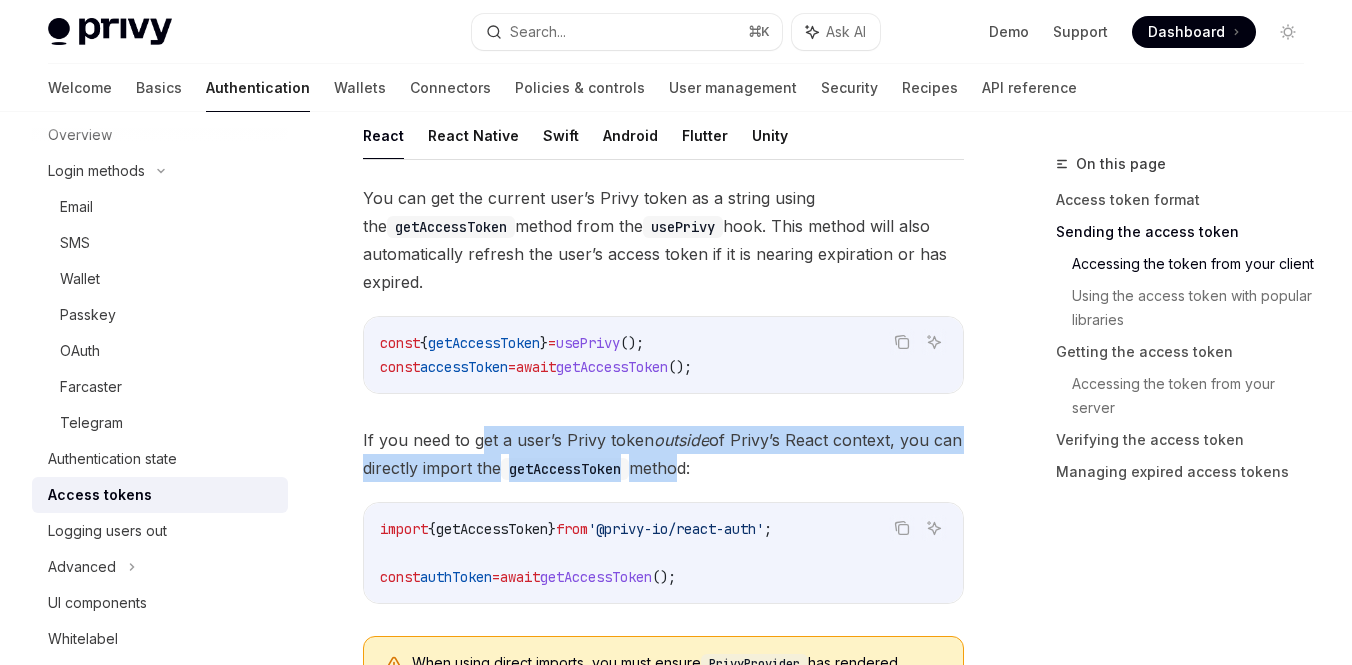 drag, startPoint x: 477, startPoint y: 442, endPoint x: 685, endPoint y: 465, distance: 209.26778 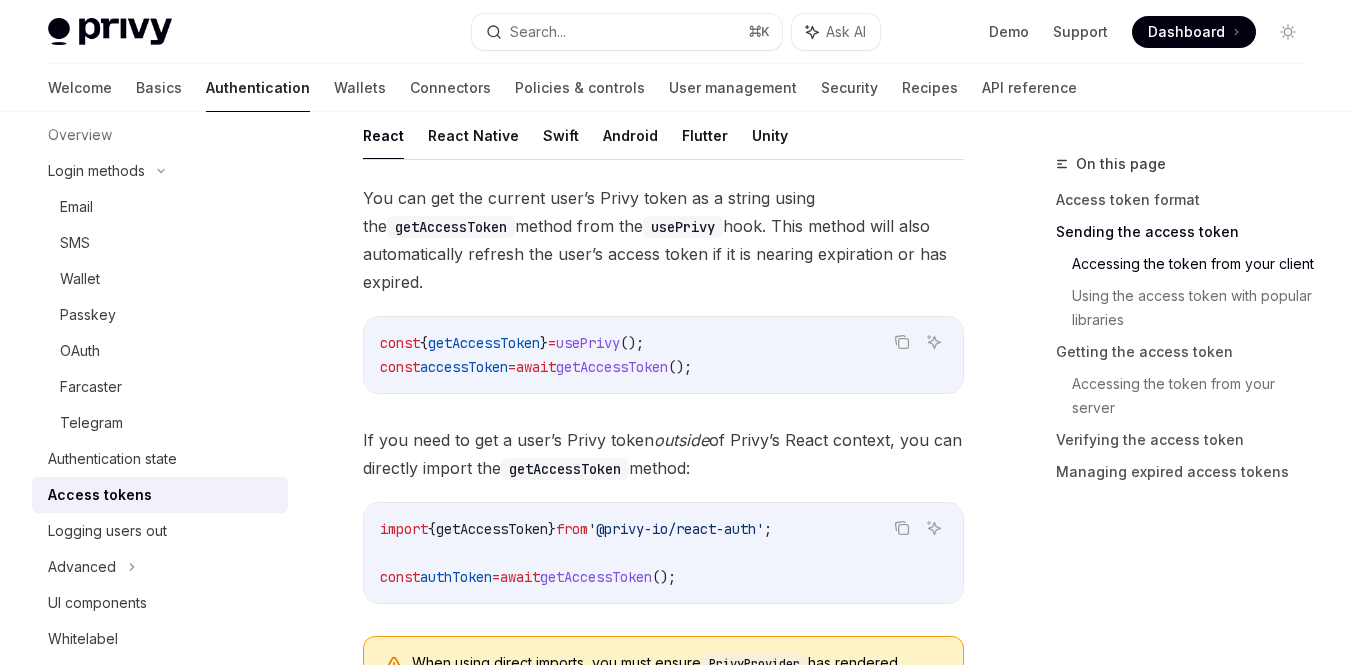 click on "getAccessToken" at bounding box center (484, 343) 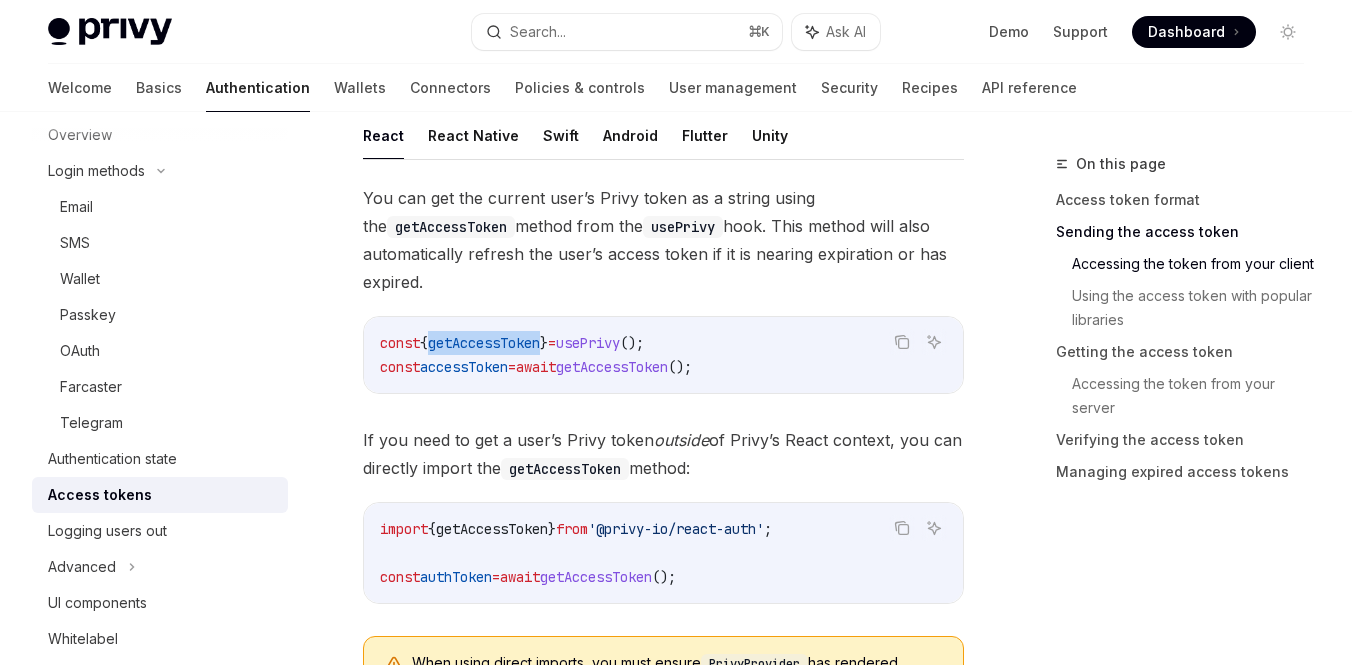 click on "getAccessToken" at bounding box center [484, 343] 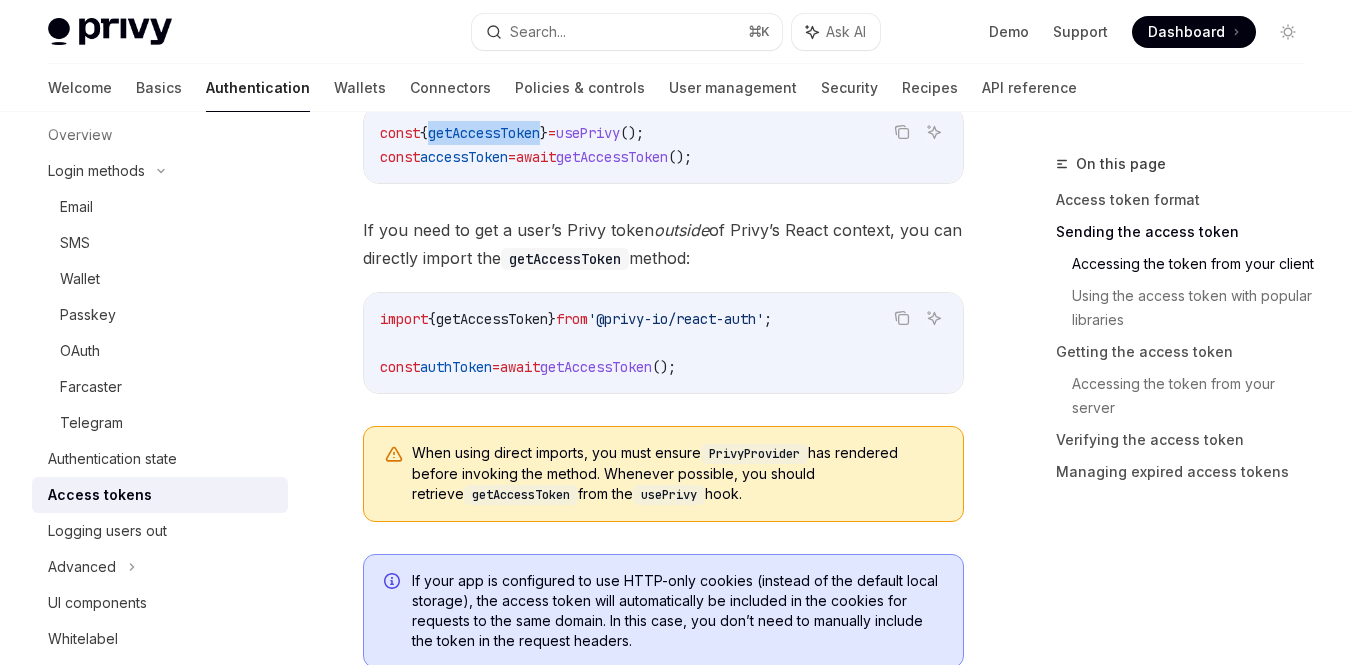 scroll, scrollTop: 1135, scrollLeft: 0, axis: vertical 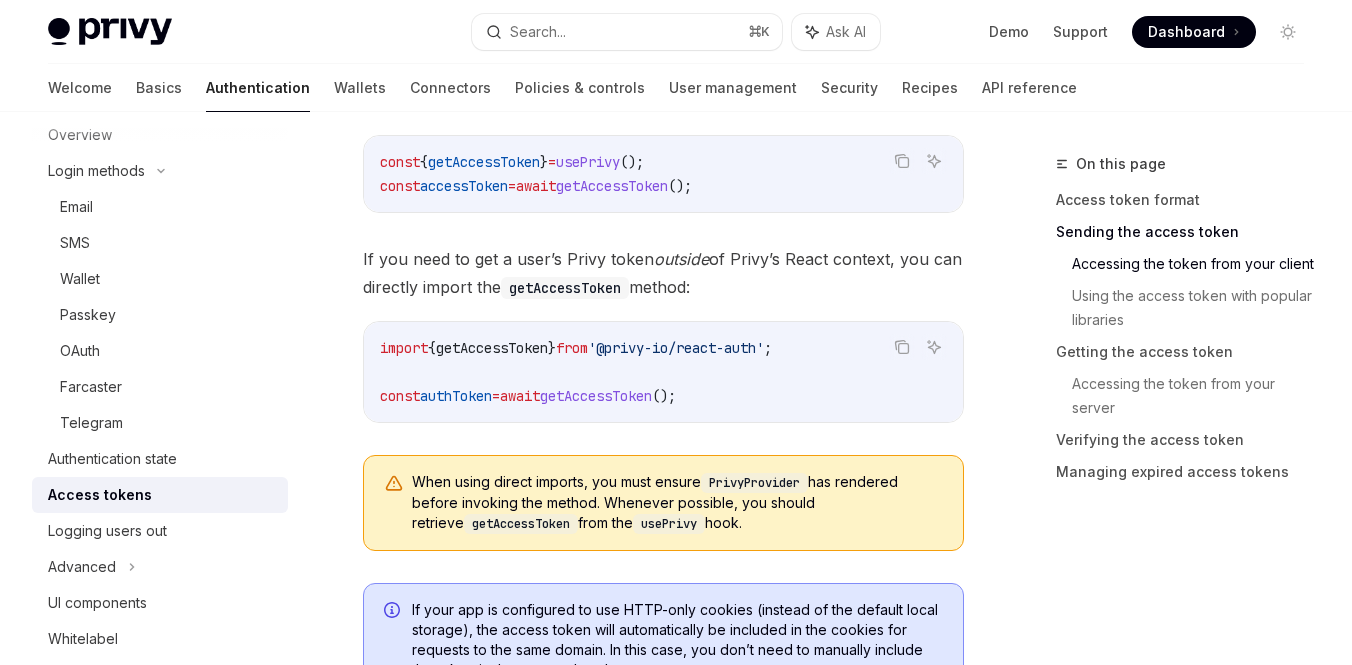 click on "const  {  getAccessToken  }  =  usePrivy ();
const  accessToken  =  await  getAccessToken ();" at bounding box center [663, 174] 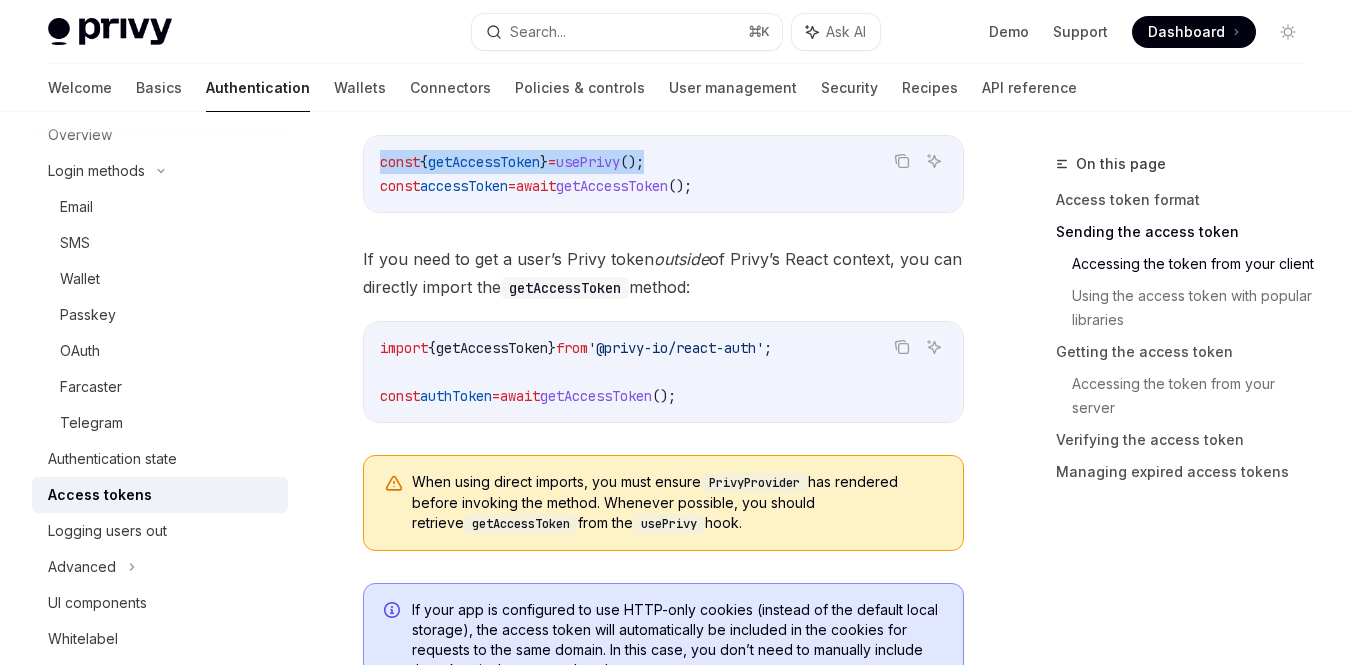 drag, startPoint x: 707, startPoint y: 158, endPoint x: 381, endPoint y: 161, distance: 326.0138 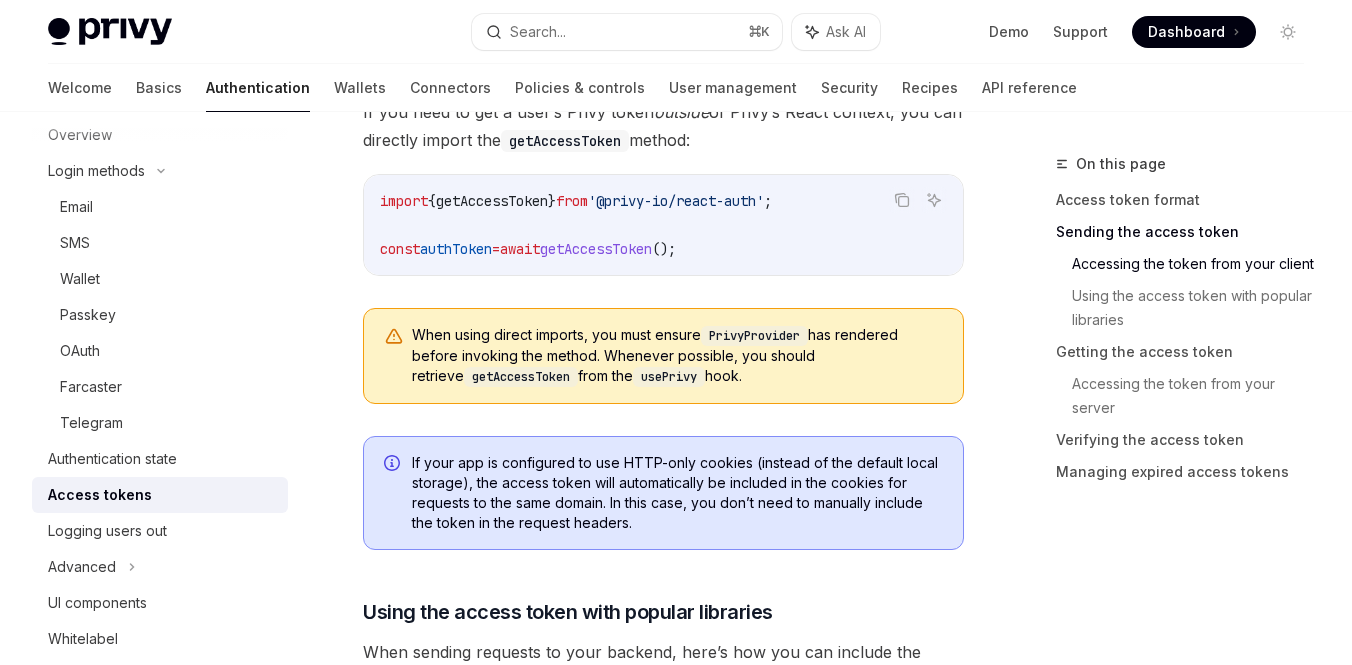 scroll, scrollTop: 1243, scrollLeft: 0, axis: vertical 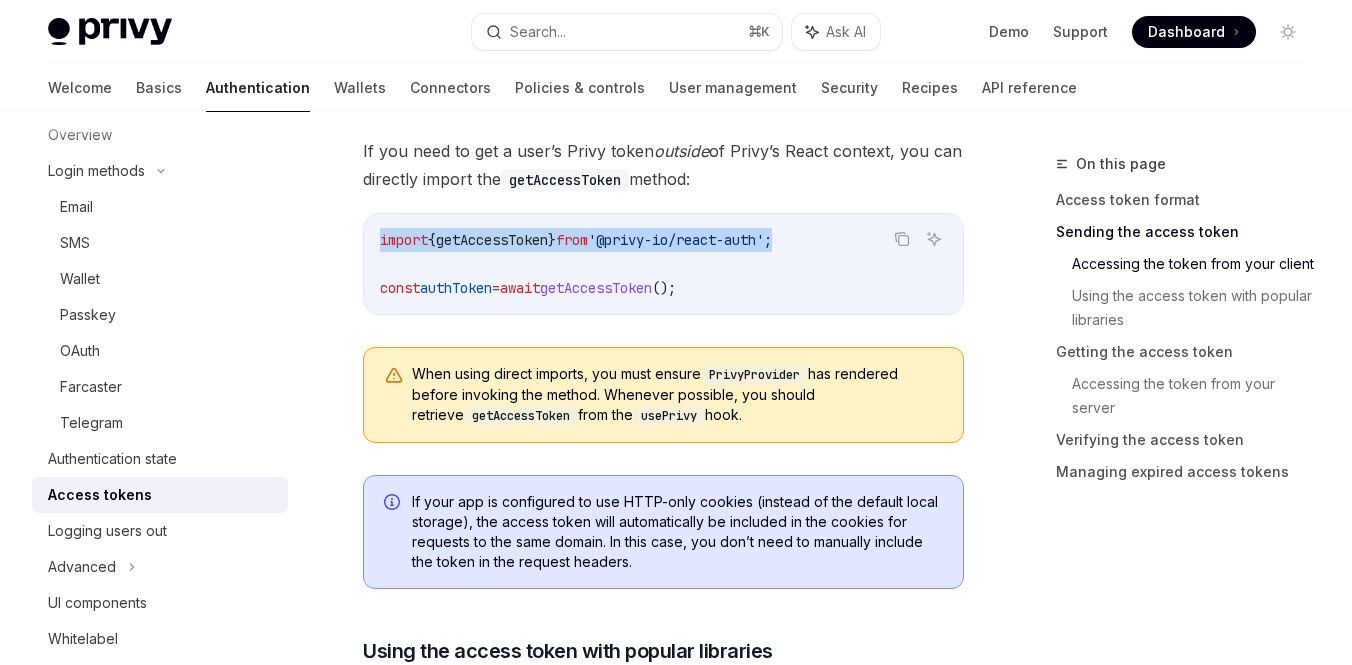drag, startPoint x: 380, startPoint y: 238, endPoint x: 835, endPoint y: 240, distance: 455.0044 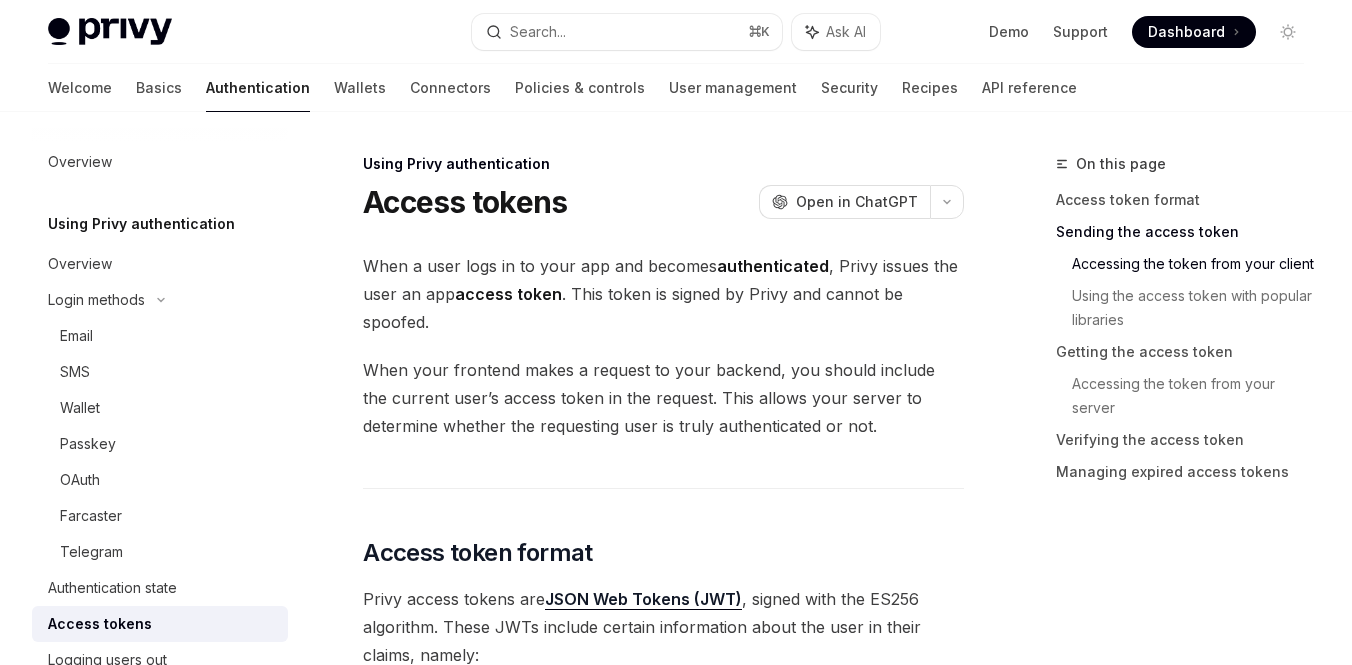 scroll, scrollTop: 1757, scrollLeft: 0, axis: vertical 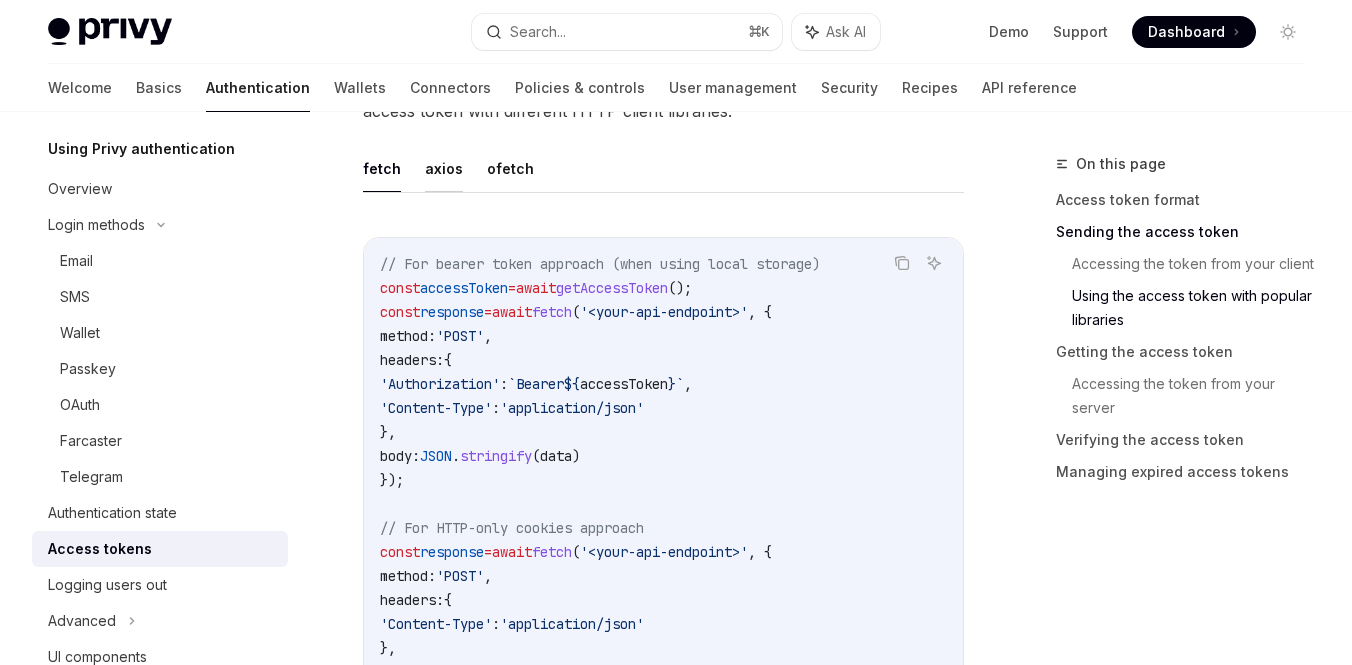 click on "axios" at bounding box center [444, 168] 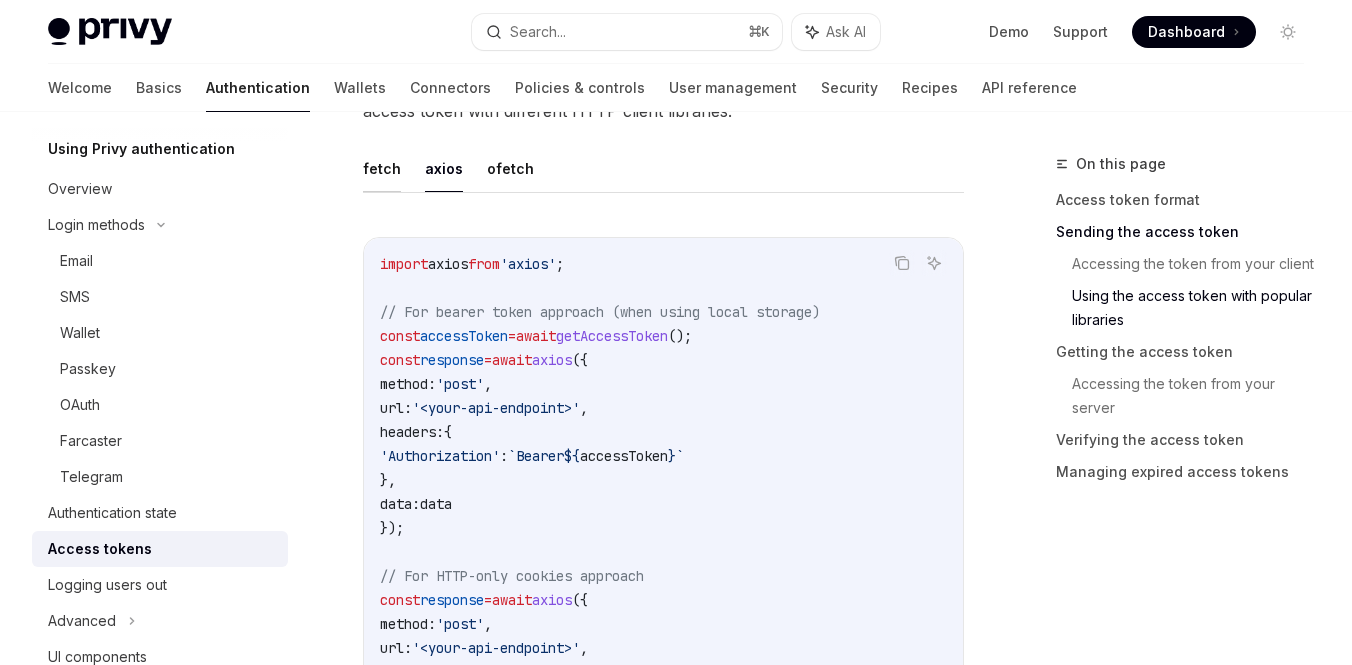 click on "fetch" at bounding box center [382, 168] 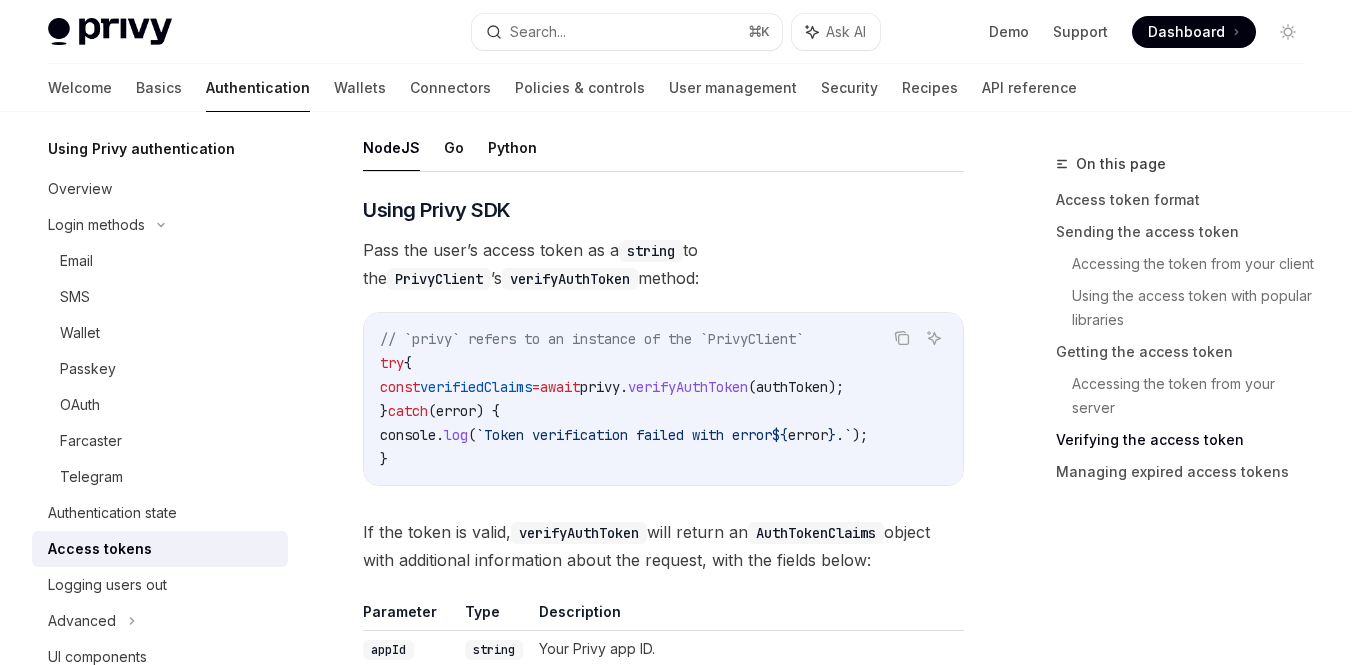 scroll, scrollTop: 3246, scrollLeft: 0, axis: vertical 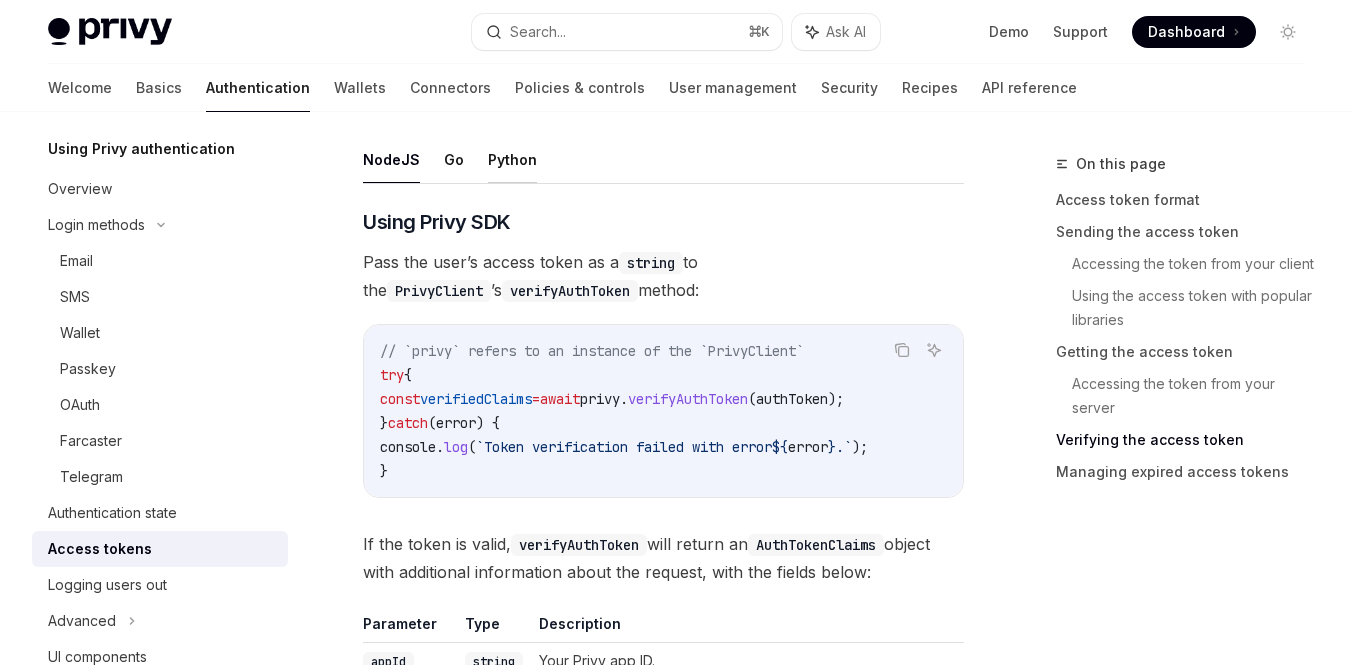 click on "Python" at bounding box center (512, 159) 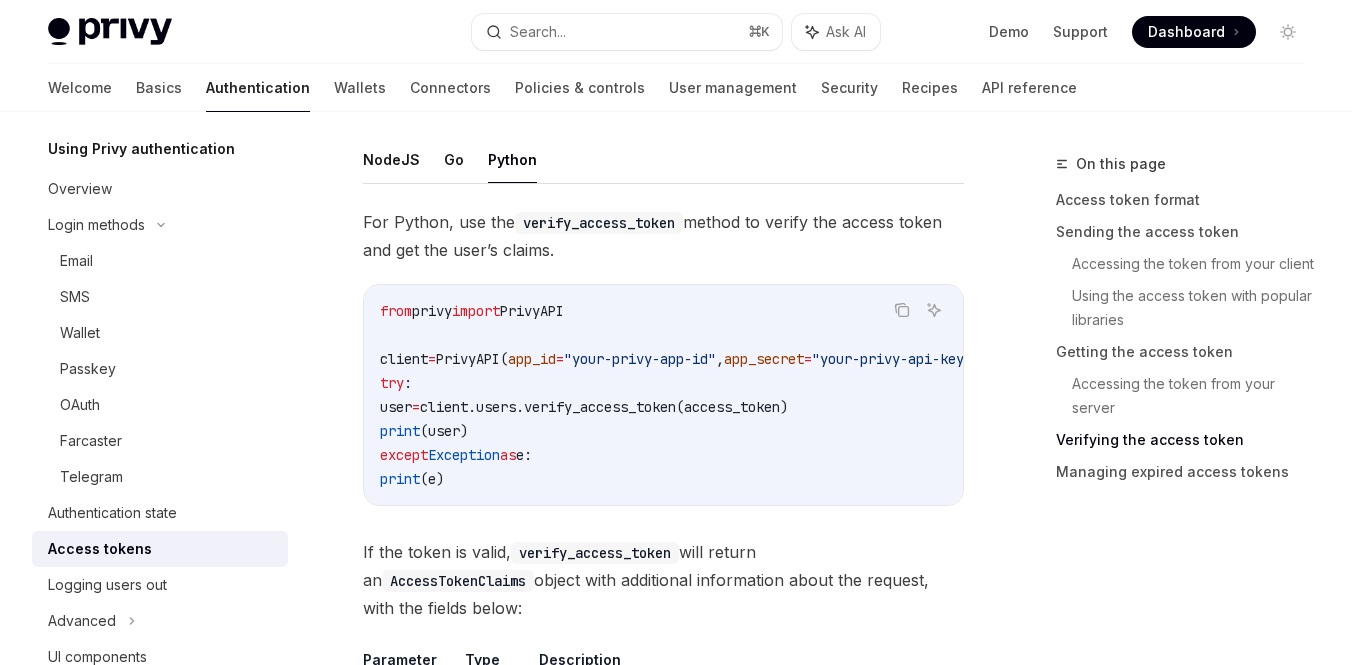 drag, startPoint x: 605, startPoint y: 316, endPoint x: 369, endPoint y: 296, distance: 236.84595 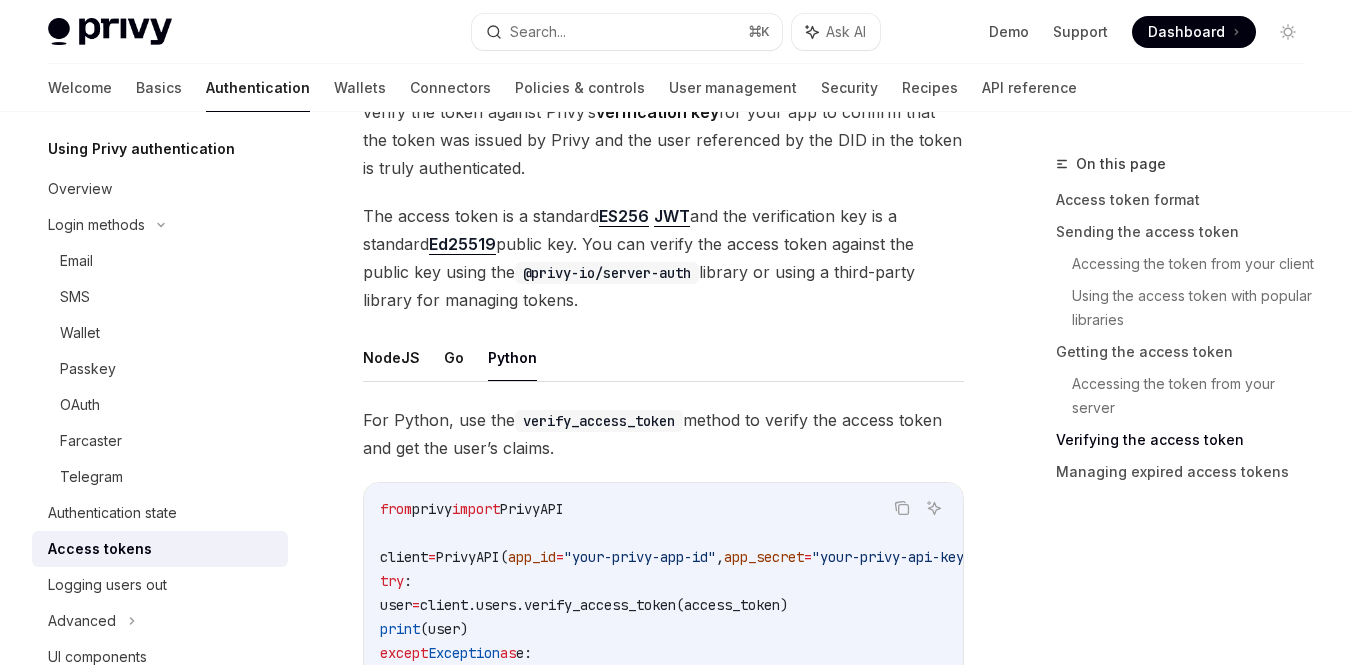 scroll, scrollTop: 3050, scrollLeft: 0, axis: vertical 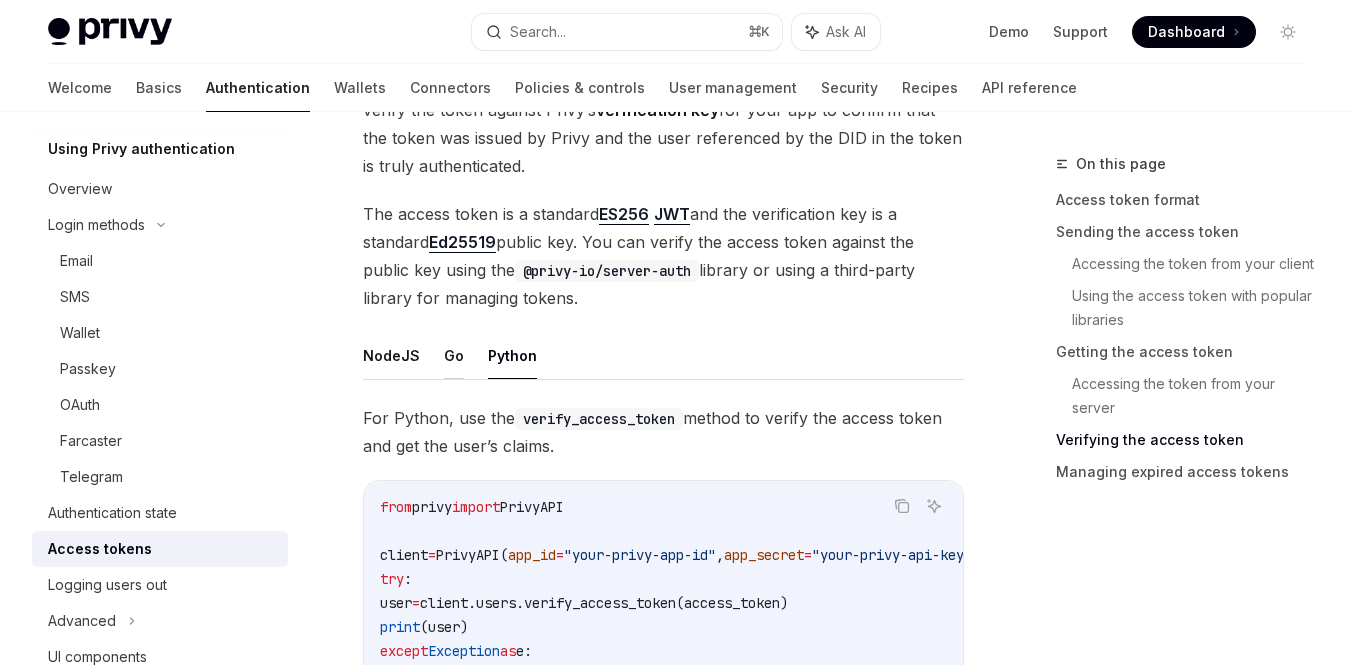 click on "Go" at bounding box center (454, 355) 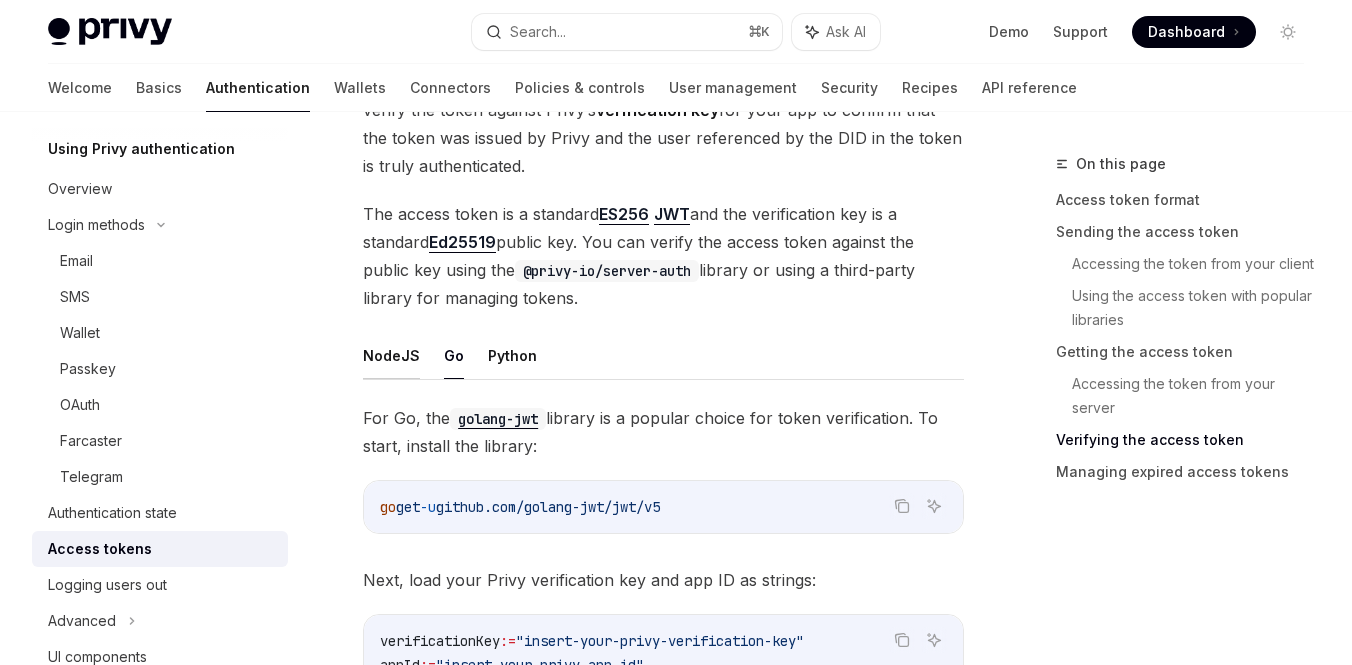 click on "NodeJS" at bounding box center [391, 355] 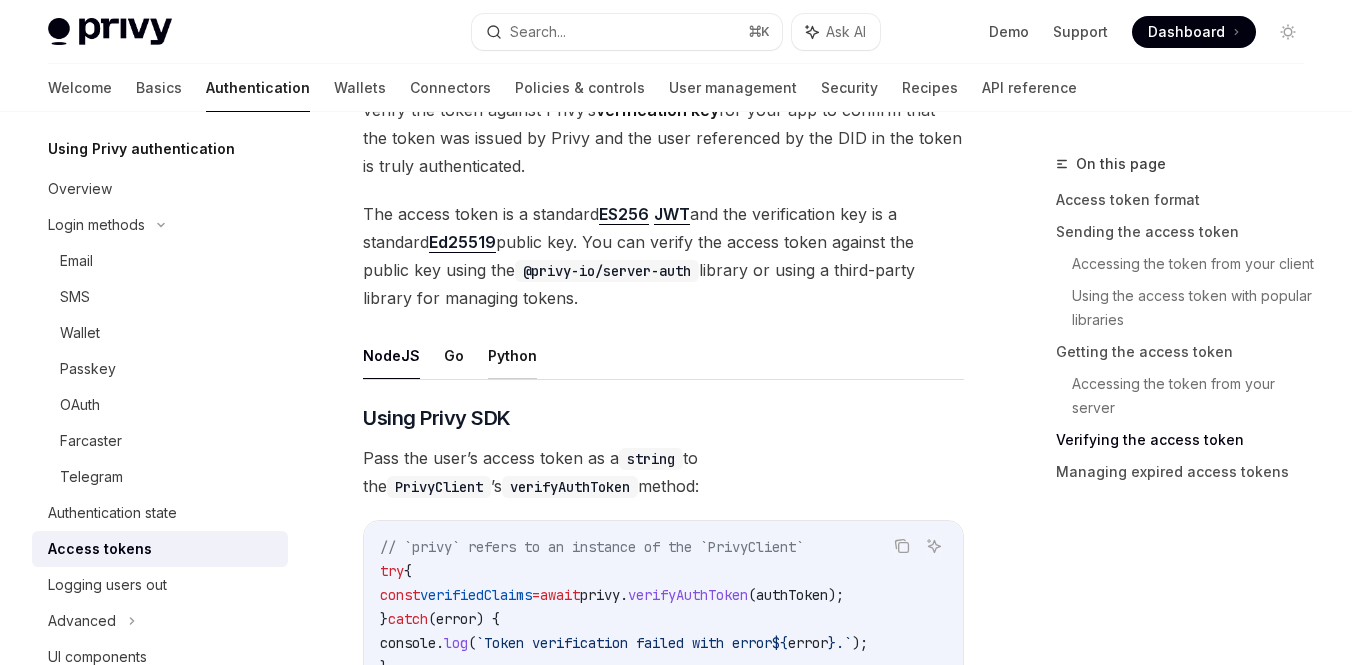 click on "Python" at bounding box center [512, 355] 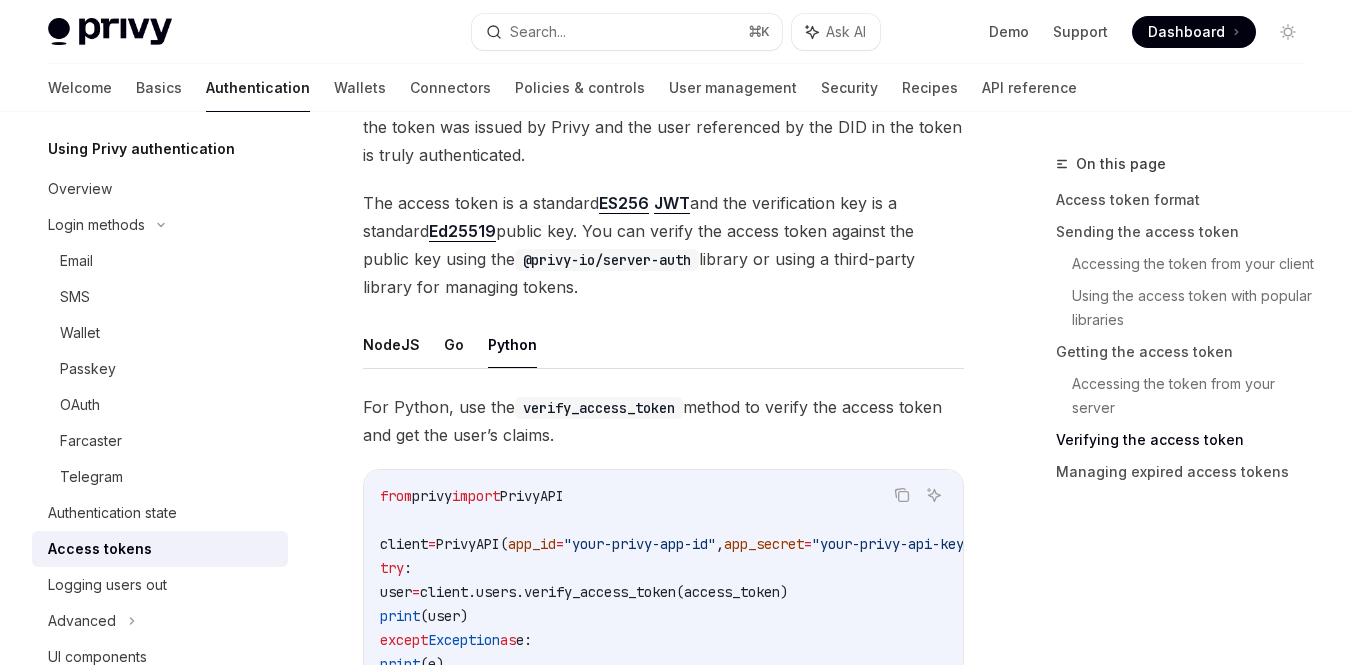 scroll, scrollTop: 3062, scrollLeft: 0, axis: vertical 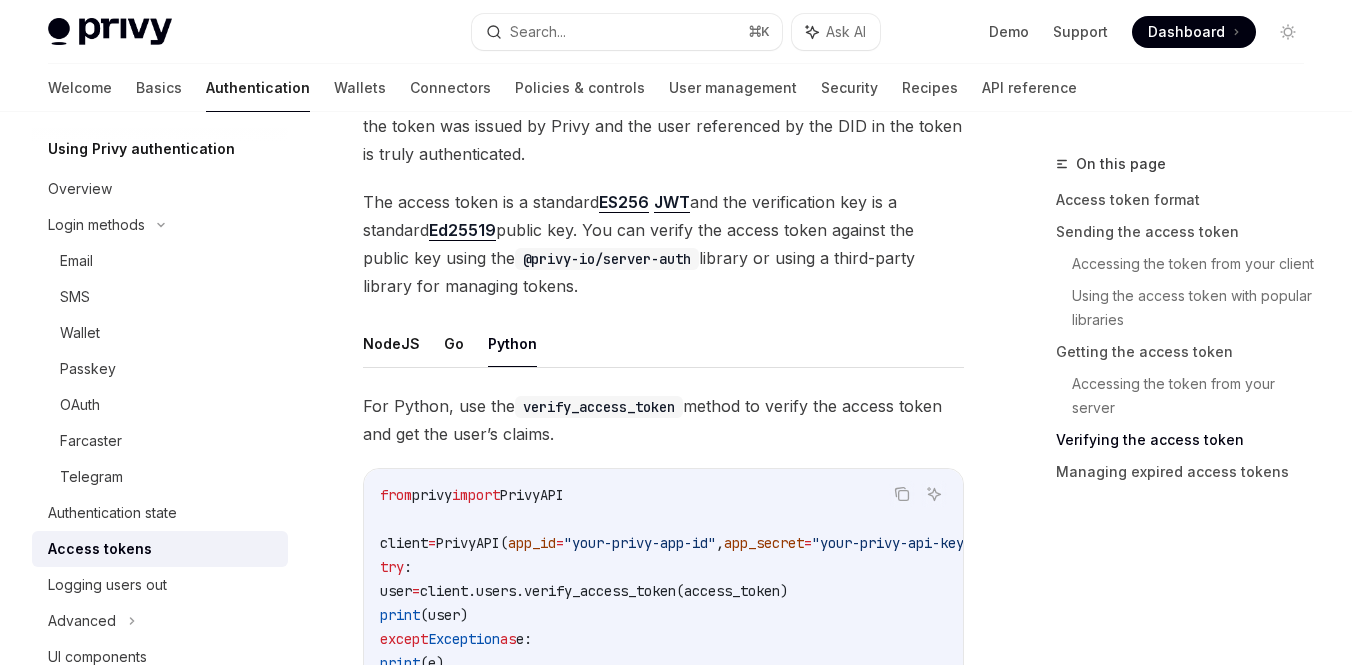 click on "@privy-io/server-auth" at bounding box center [607, 259] 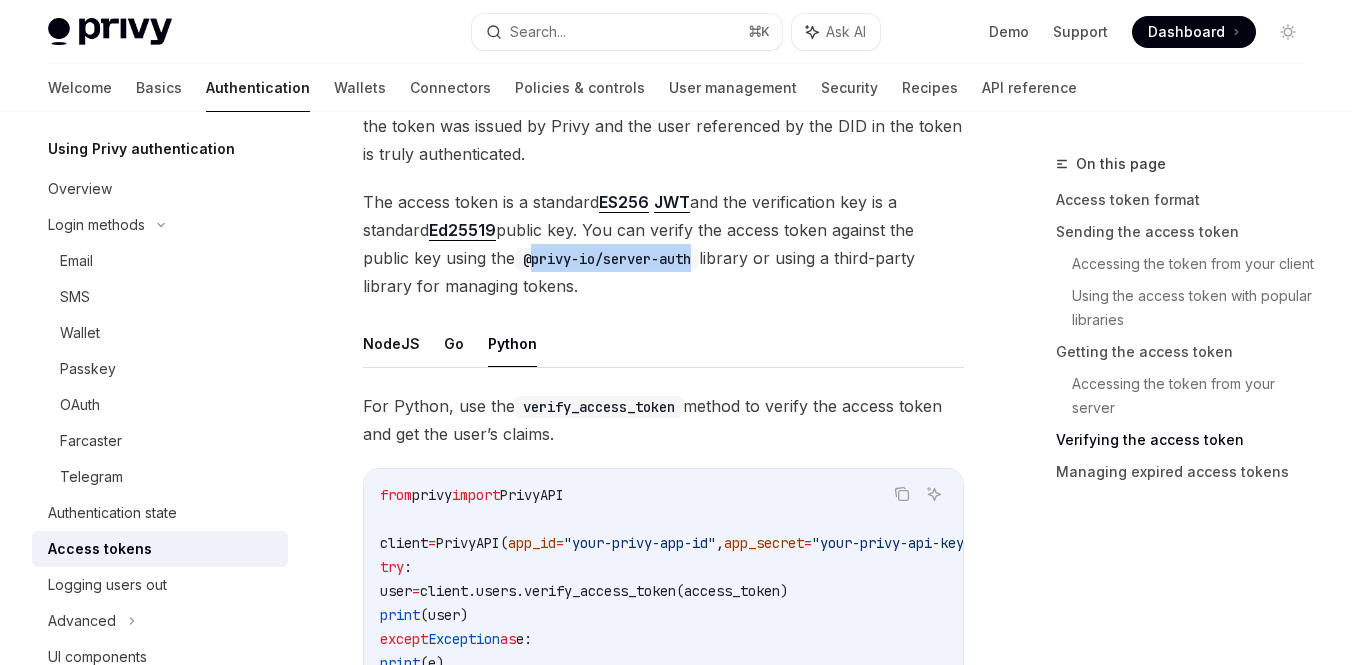 drag, startPoint x: 536, startPoint y: 265, endPoint x: 701, endPoint y: 265, distance: 165 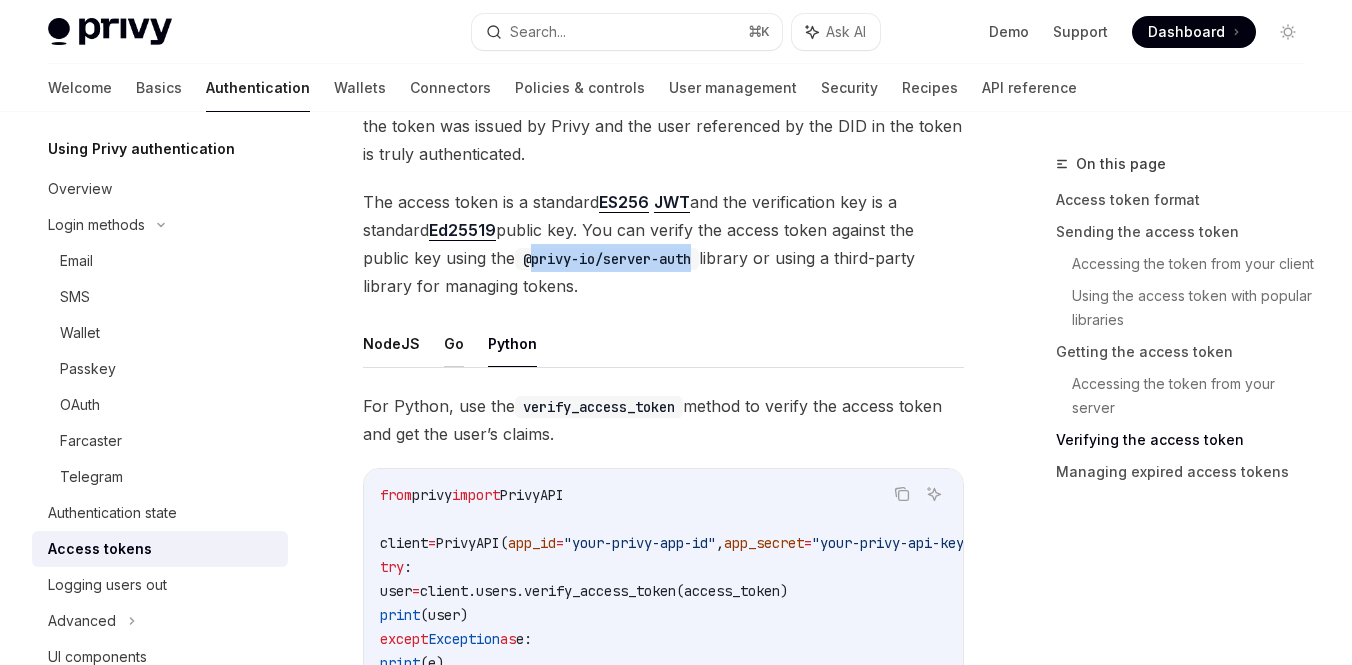 click on "Go" at bounding box center (454, 343) 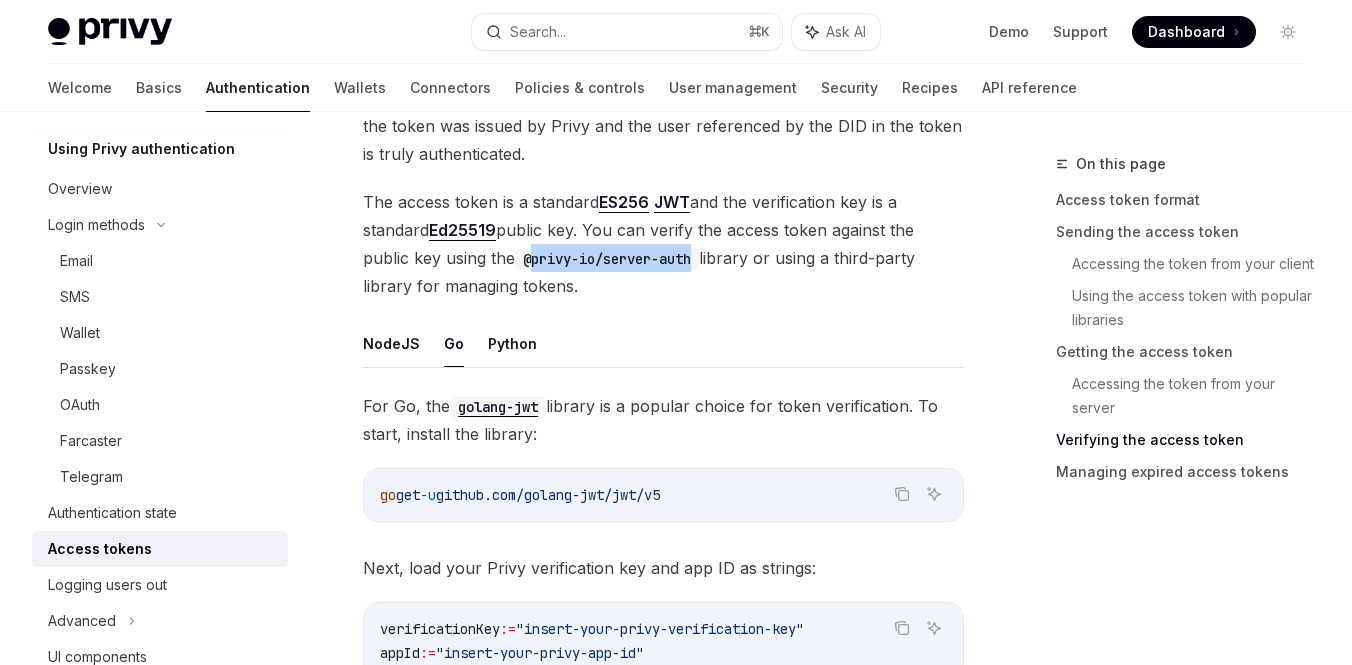 scroll, scrollTop: 3078, scrollLeft: 0, axis: vertical 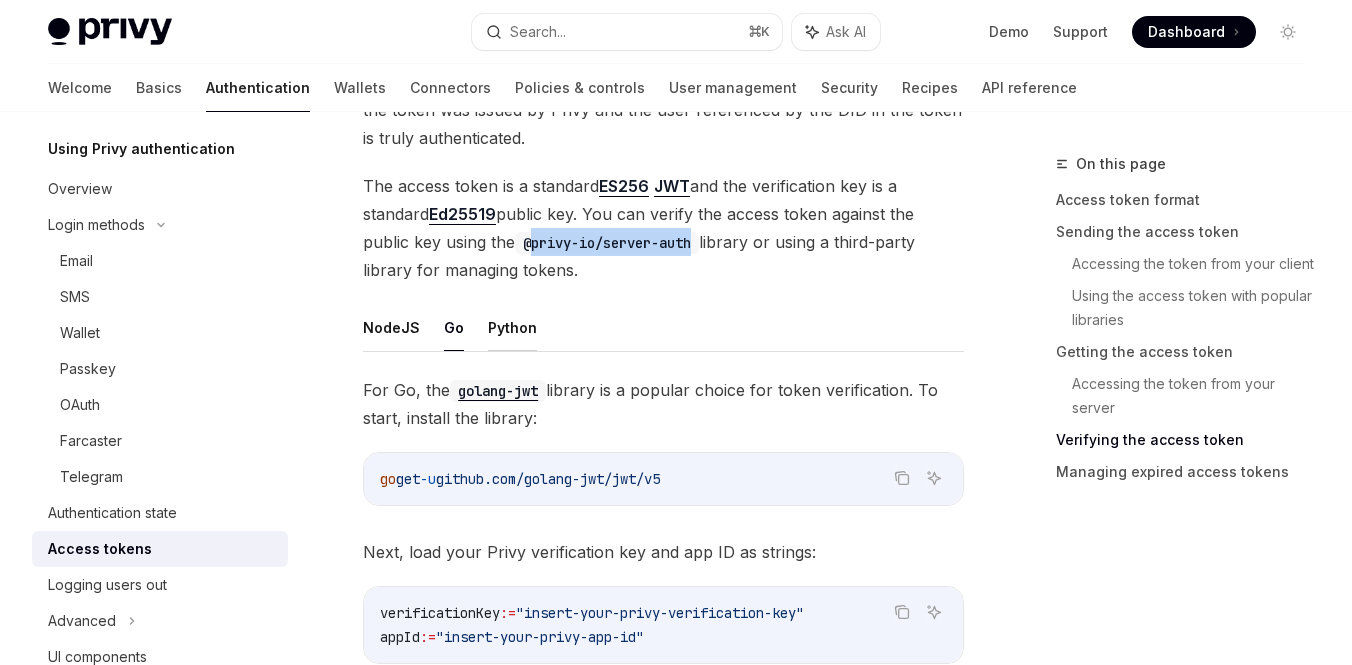 click on "Python" at bounding box center [512, 327] 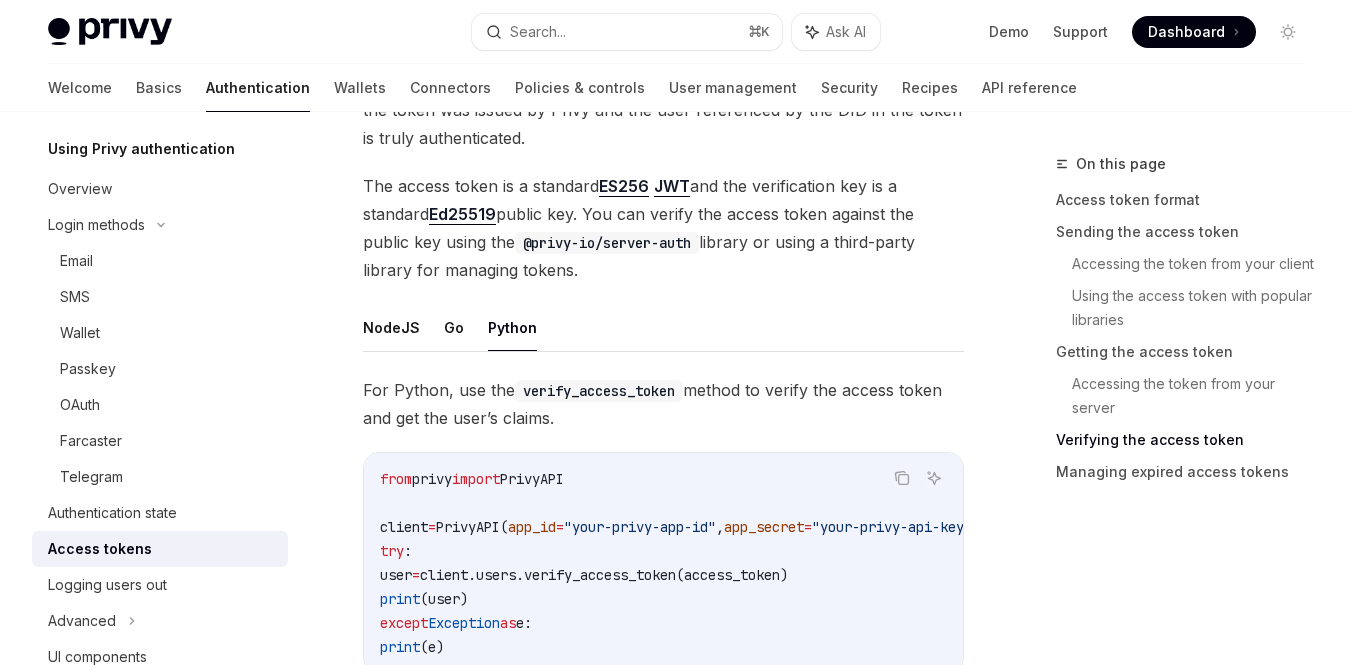 click on "For Python, use the  verify_access_token  method to verify the access token and get the user’s claims." at bounding box center [663, 404] 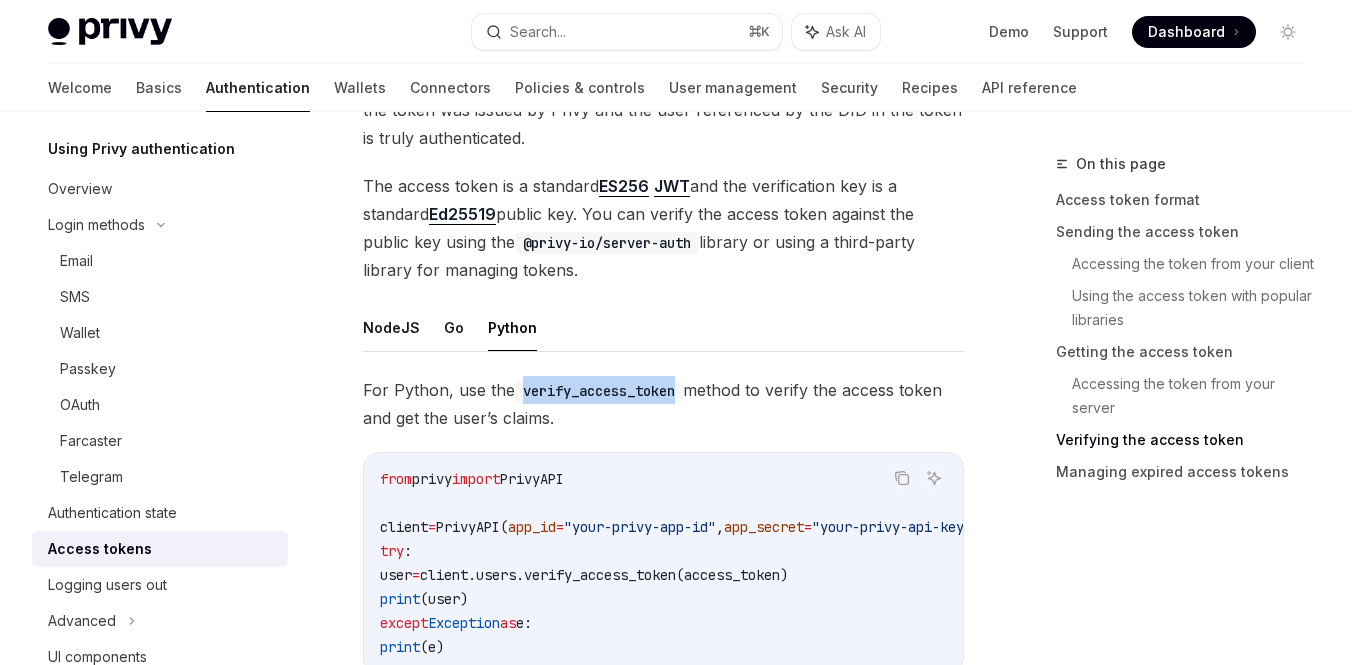 click on "verify_access_token" at bounding box center (599, 391) 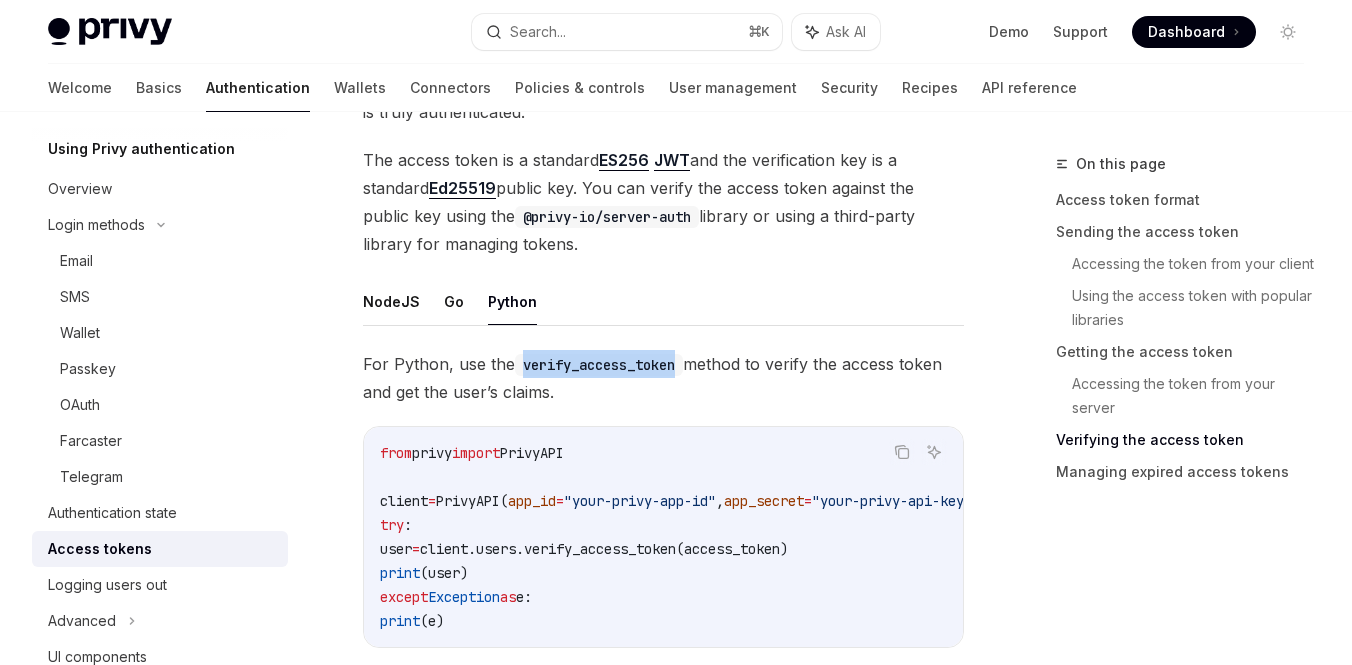 scroll, scrollTop: 3112, scrollLeft: 0, axis: vertical 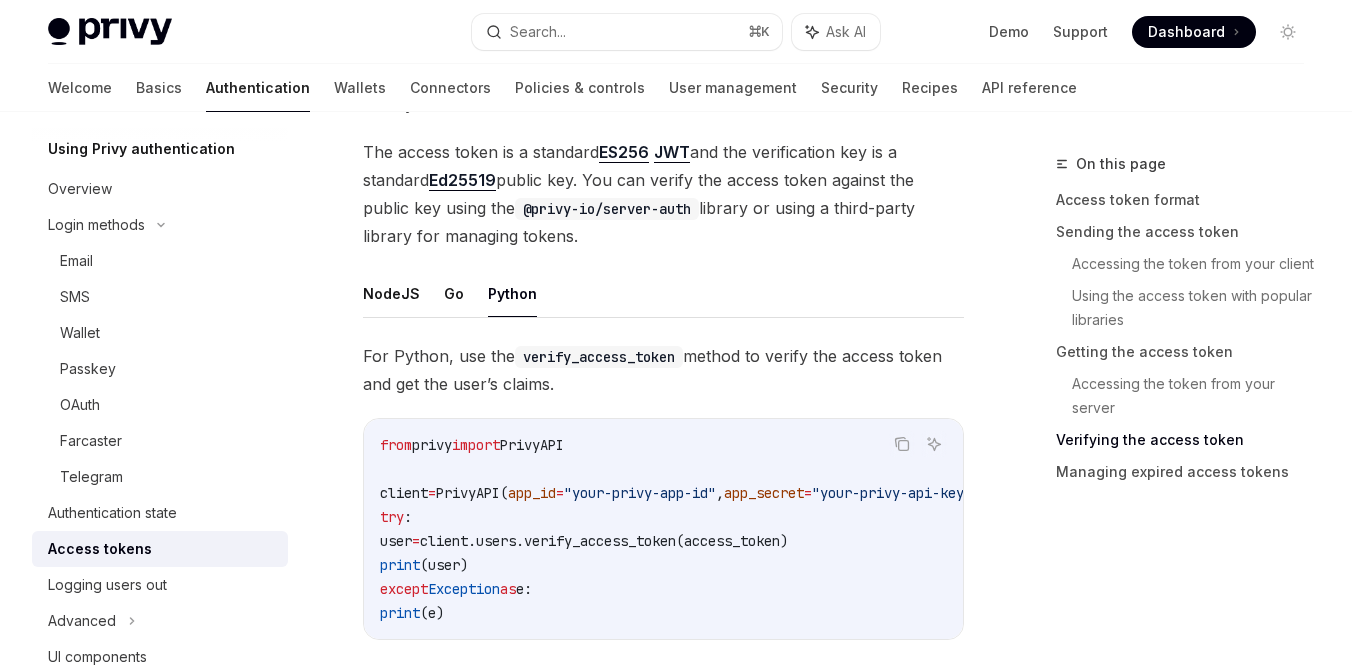 click on "PrivyAPI" at bounding box center [532, 445] 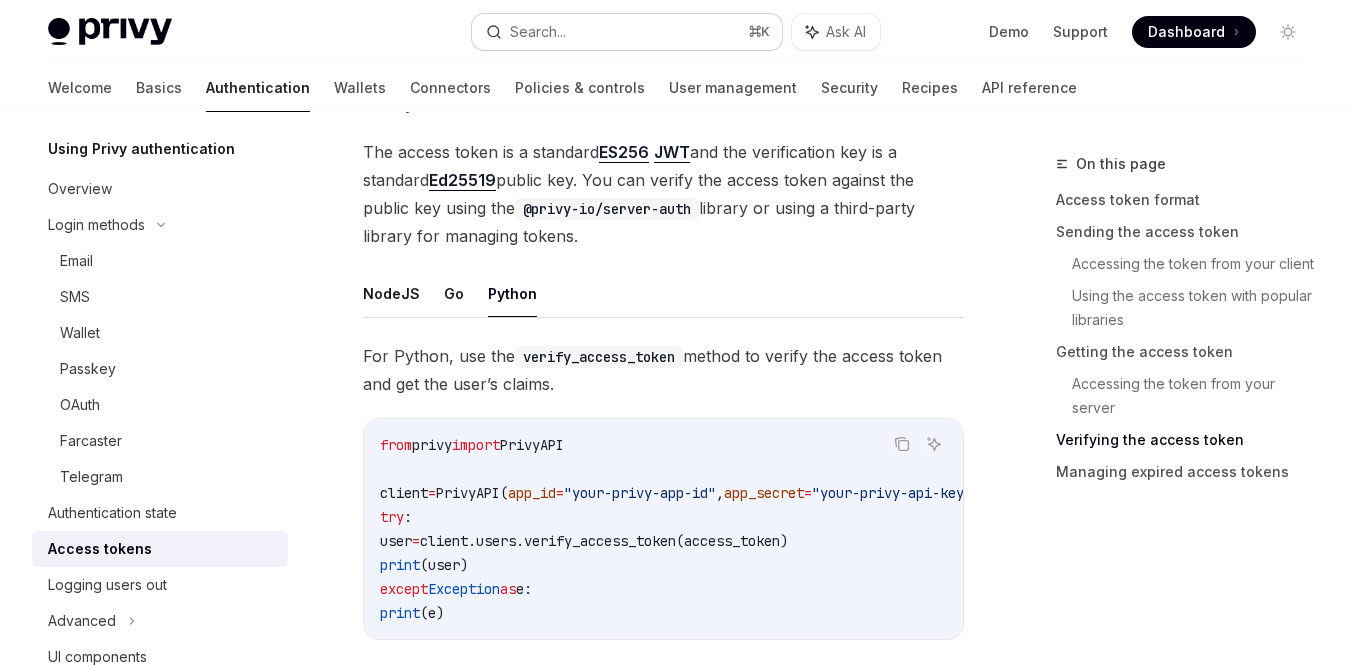 click on "Search... ⌘ K" at bounding box center [627, 32] 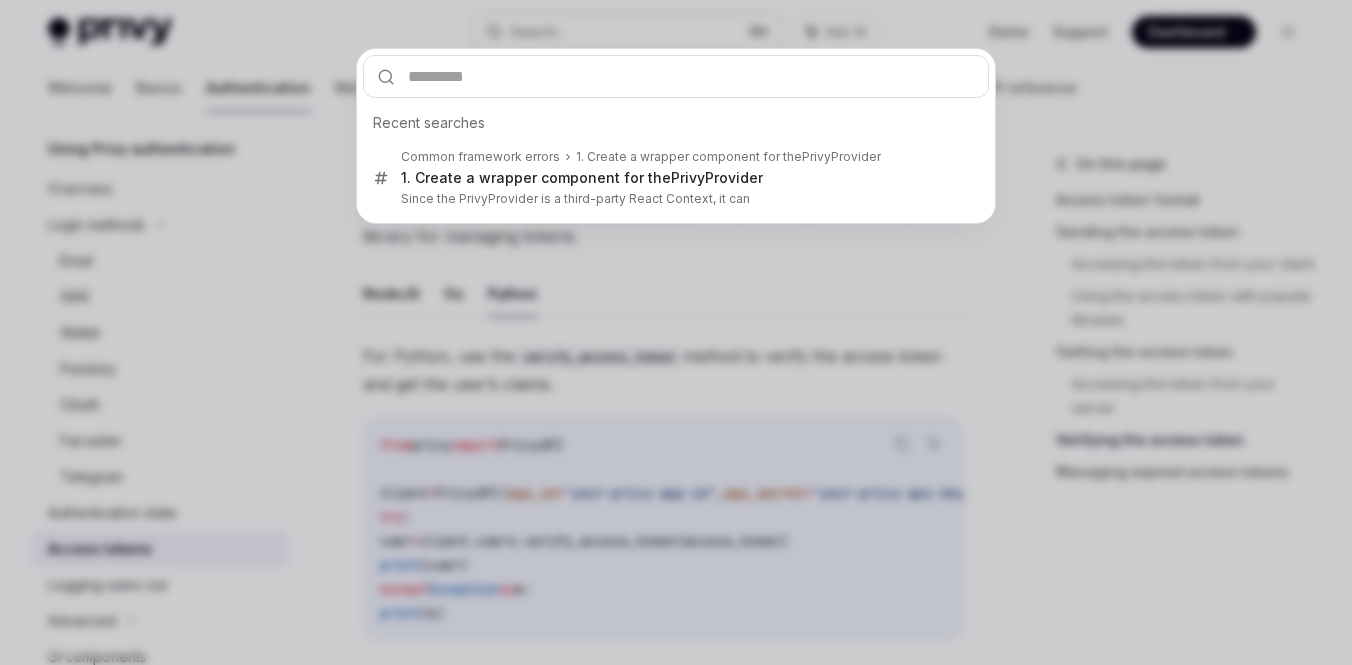 type on "********" 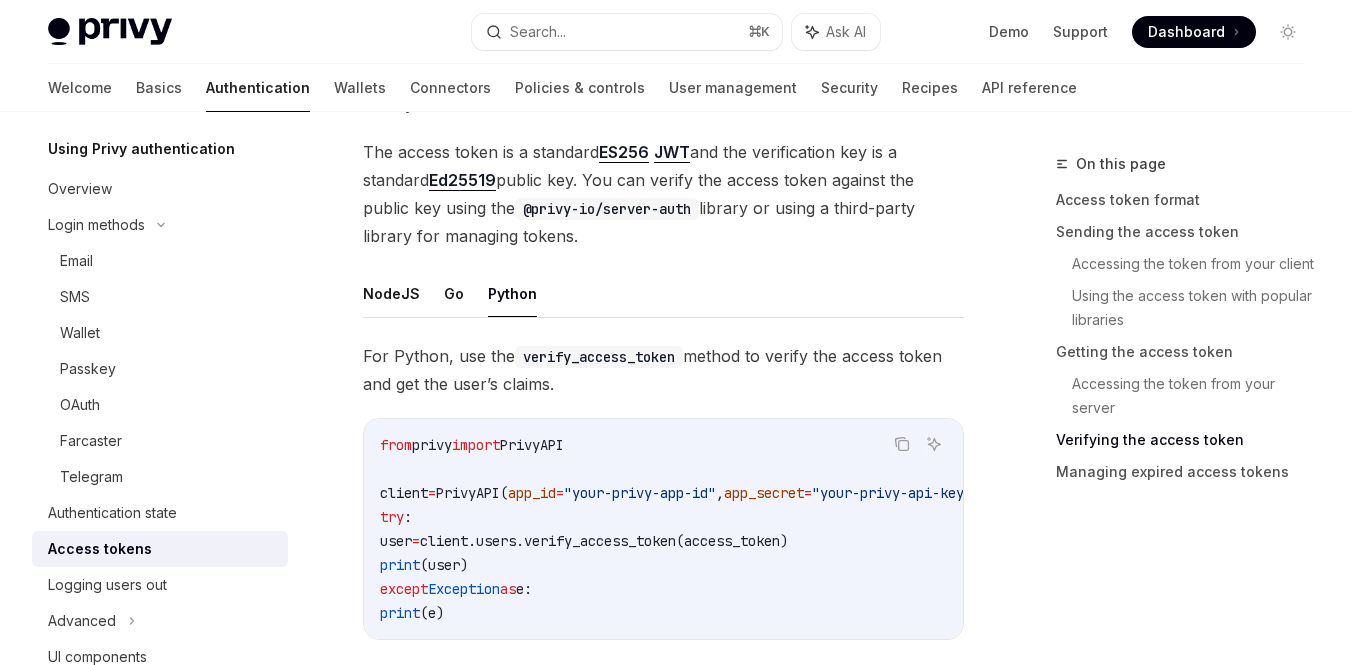 scroll, scrollTop: 252, scrollLeft: 0, axis: vertical 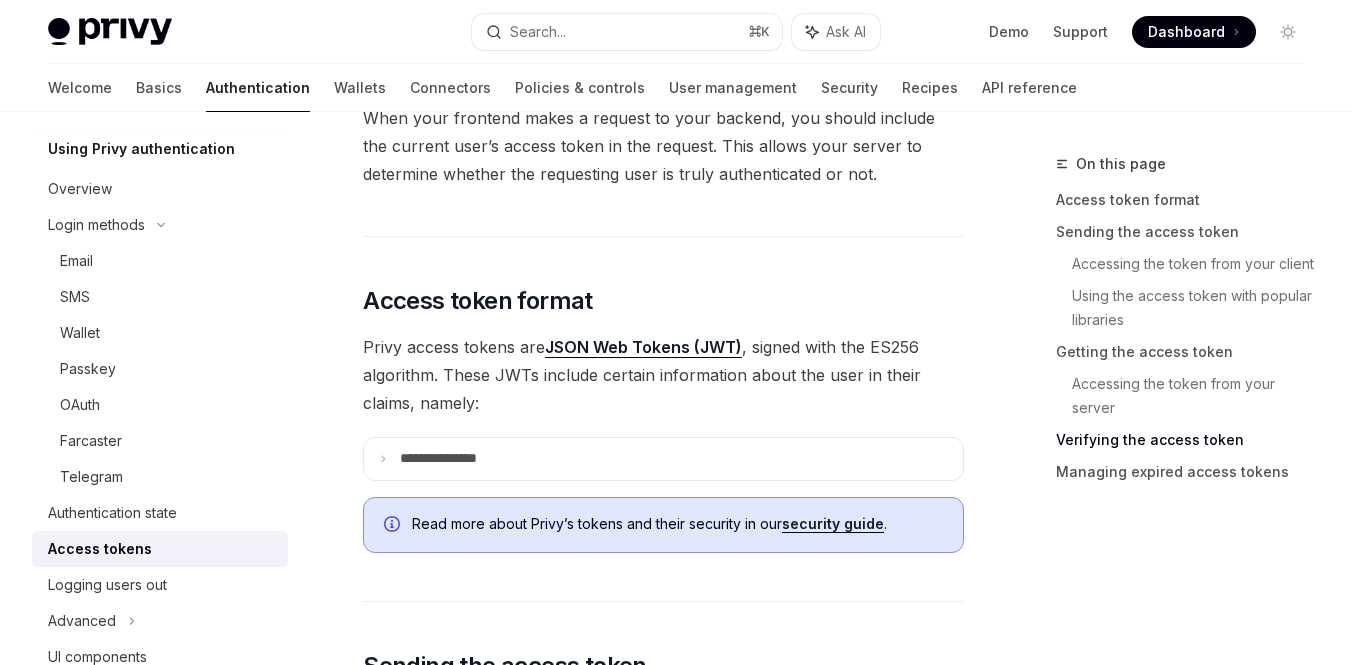 type on "*" 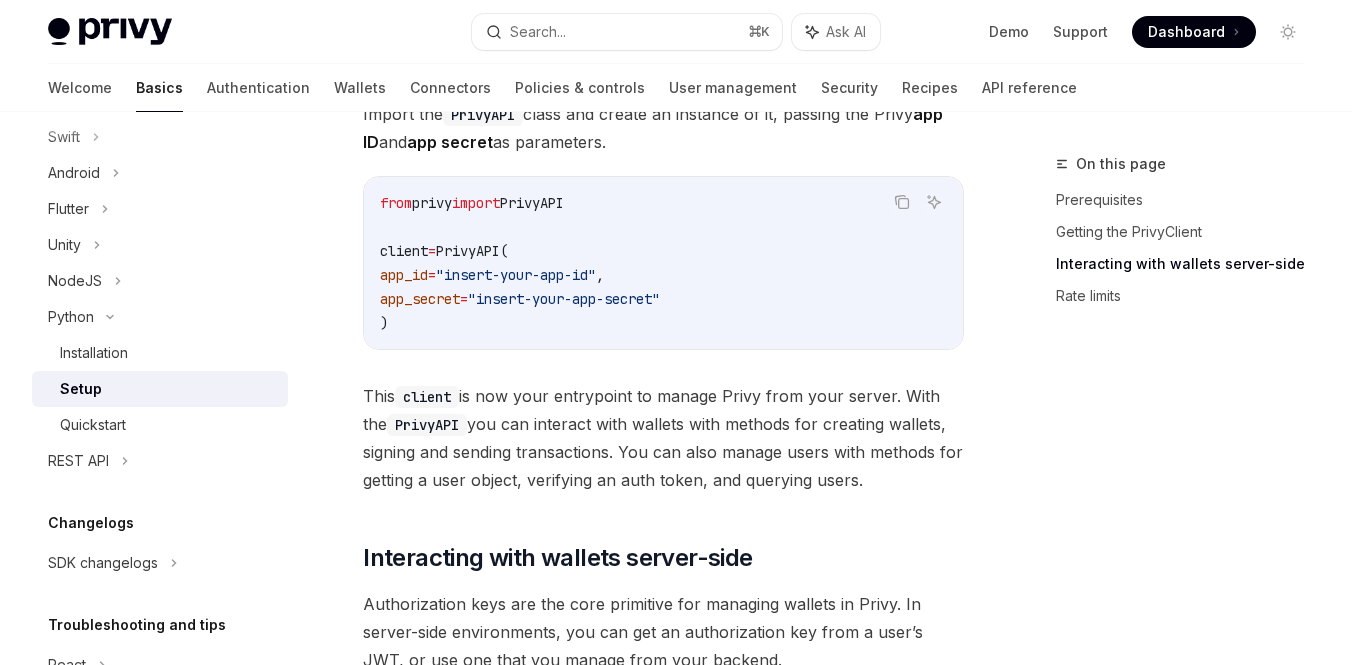 scroll, scrollTop: 0, scrollLeft: 0, axis: both 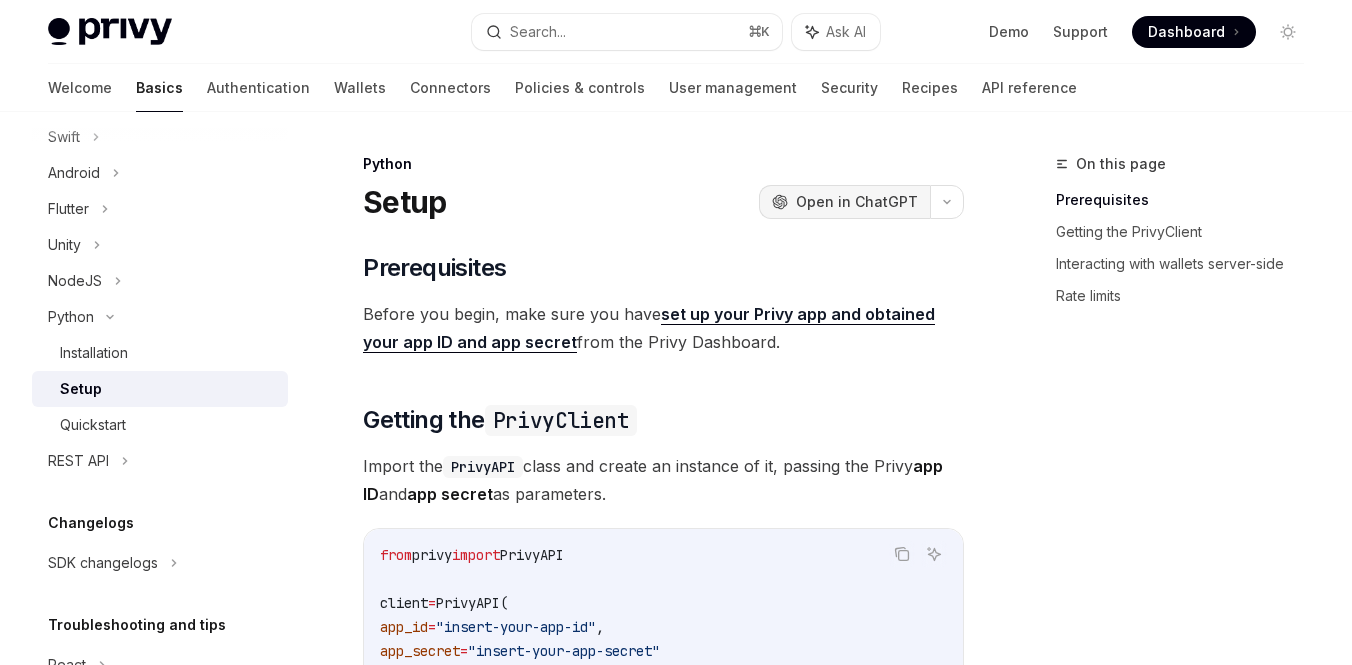 click on "Open in ChatGPT" at bounding box center (857, 202) 